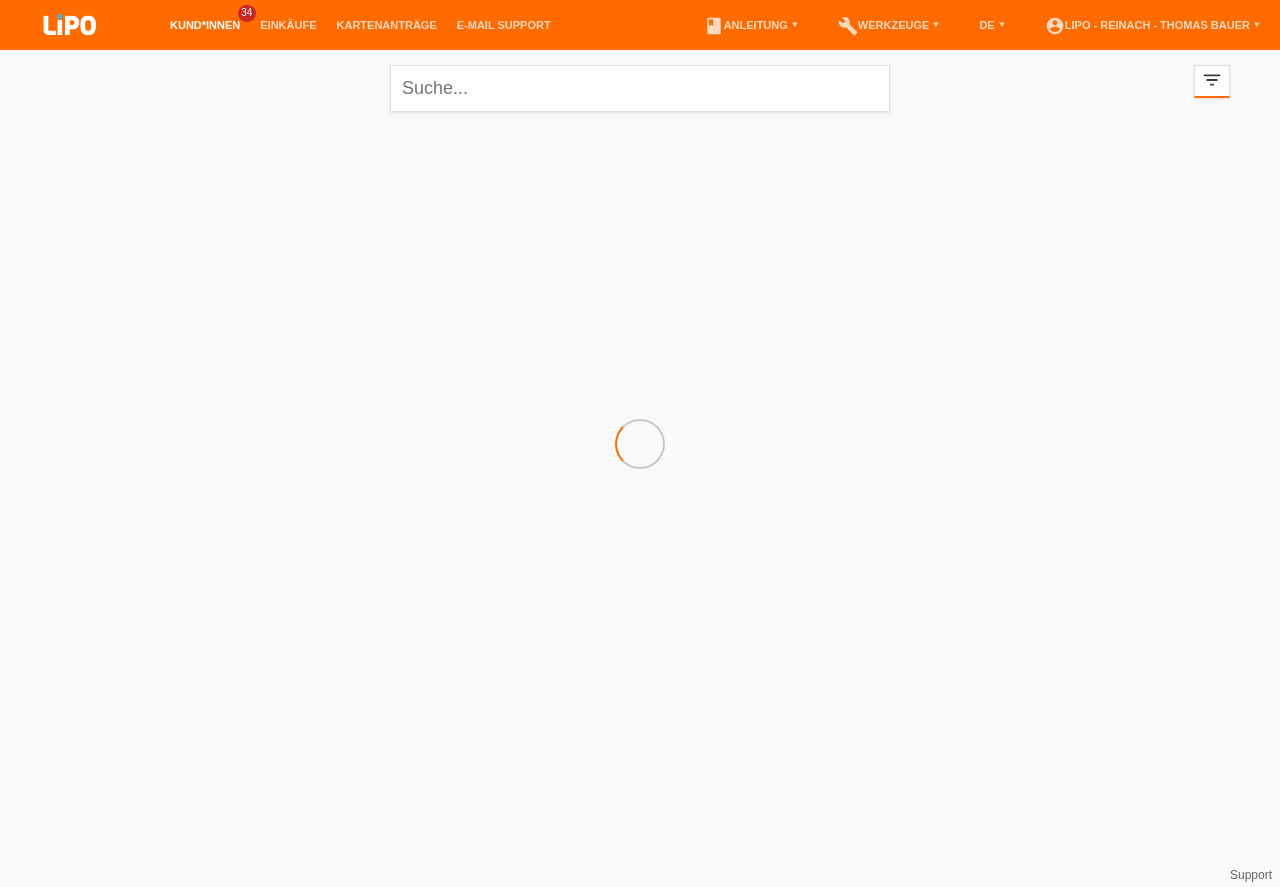 scroll, scrollTop: 0, scrollLeft: 0, axis: both 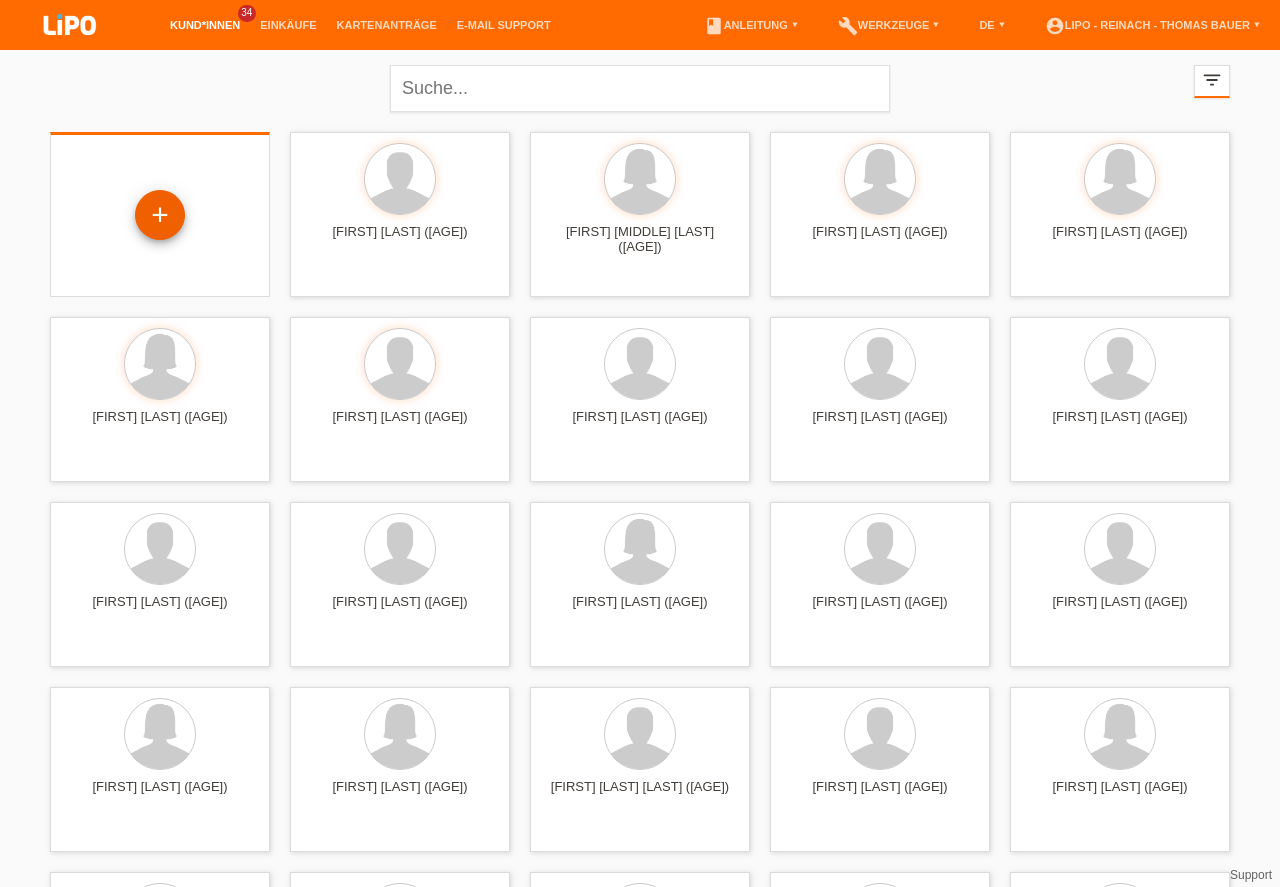 click on "+" at bounding box center (160, 215) 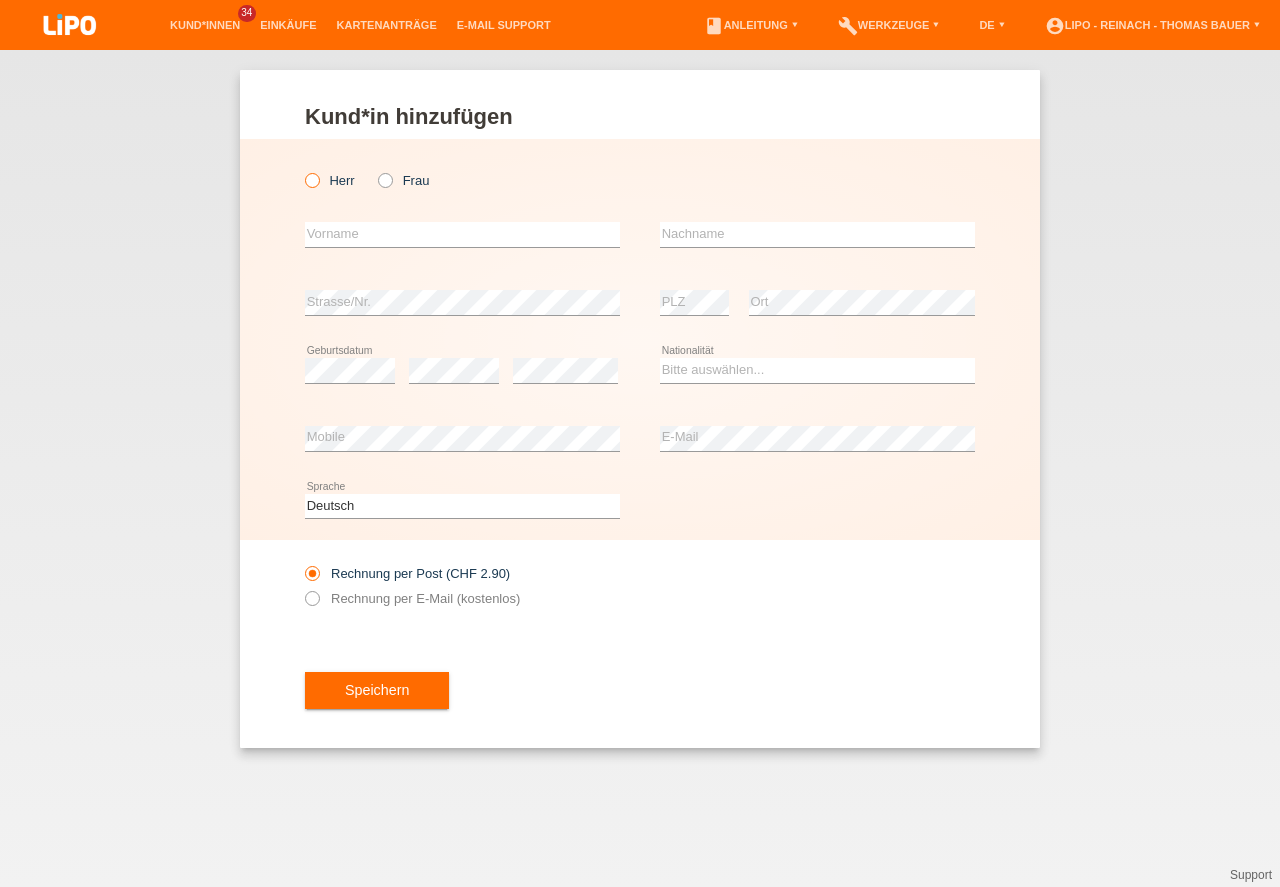 scroll, scrollTop: 0, scrollLeft: 0, axis: both 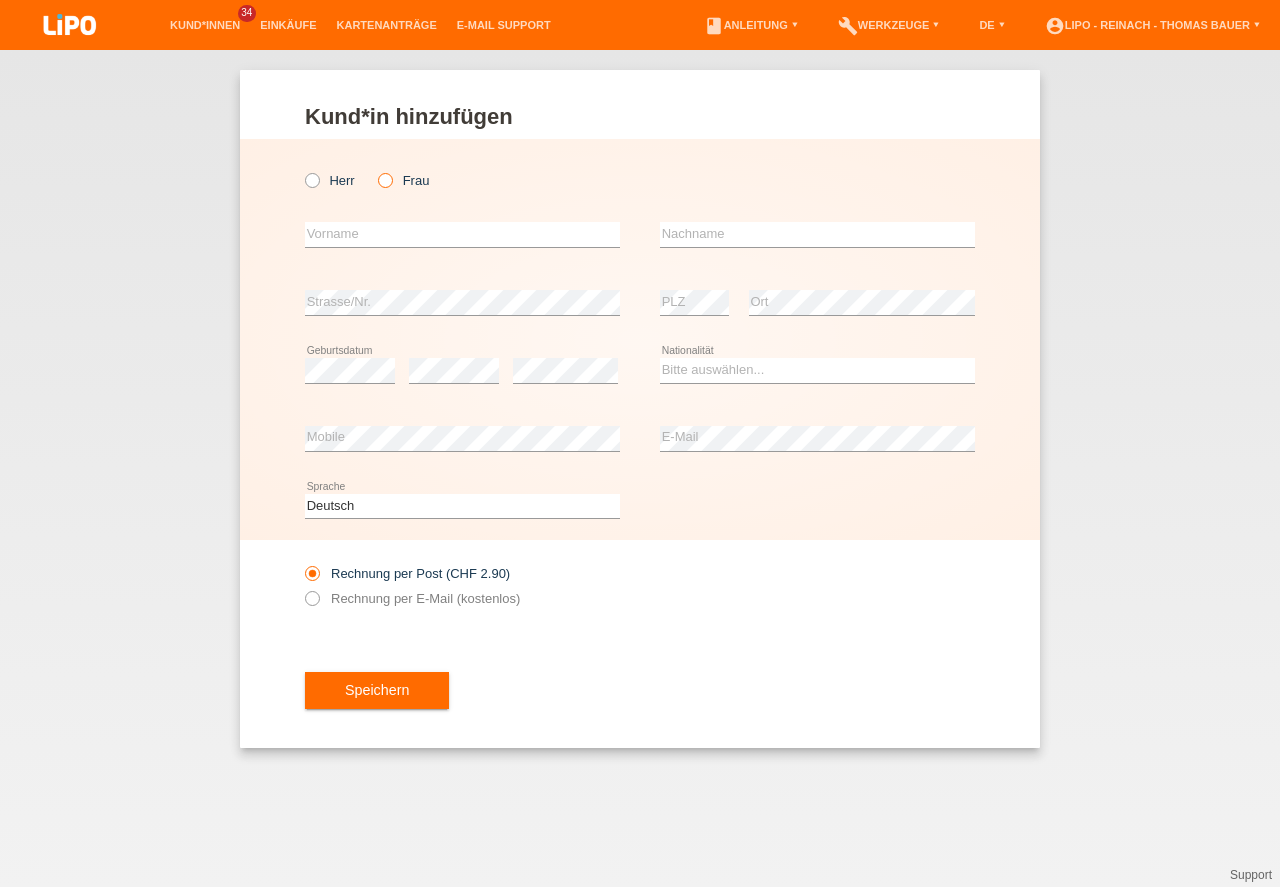 click at bounding box center (375, 170) 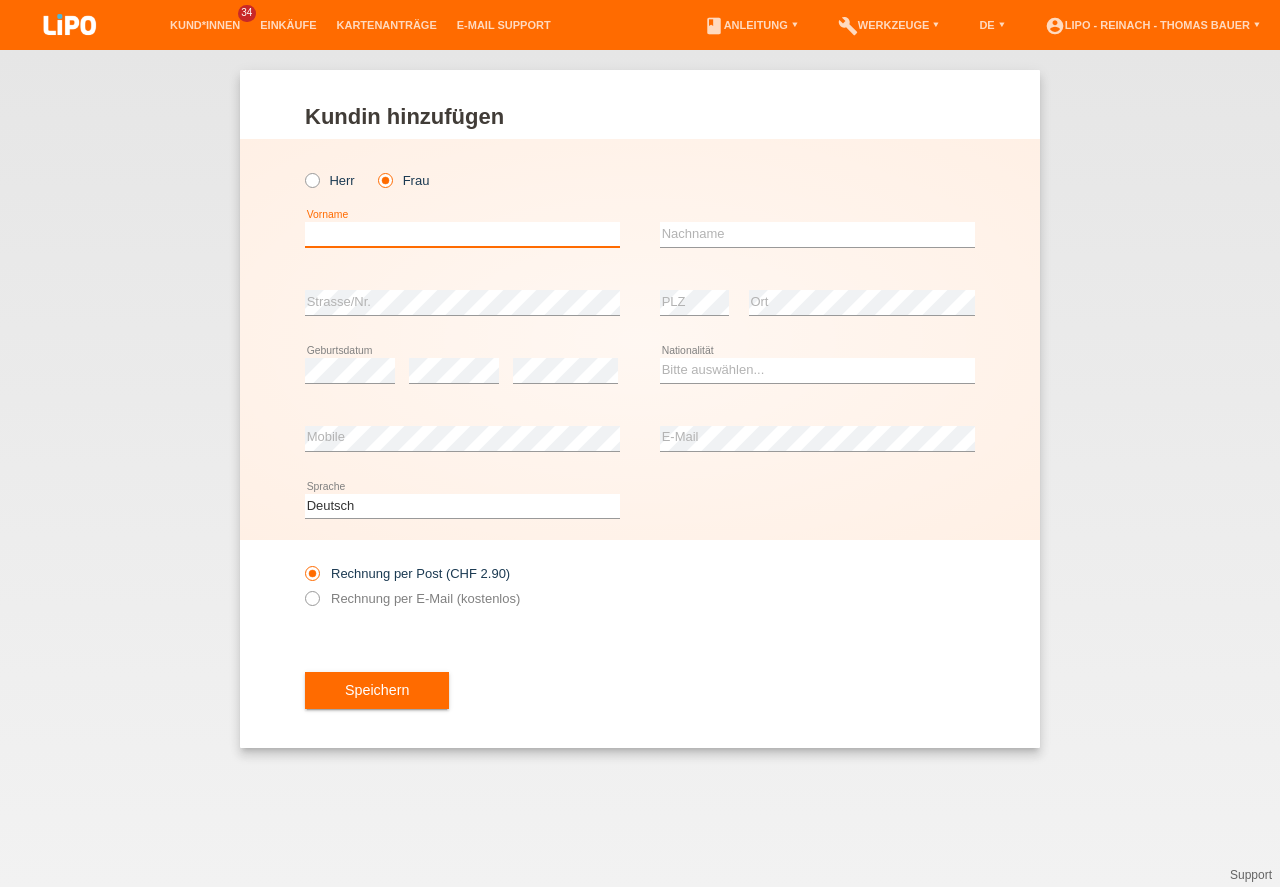 click at bounding box center [462, 234] 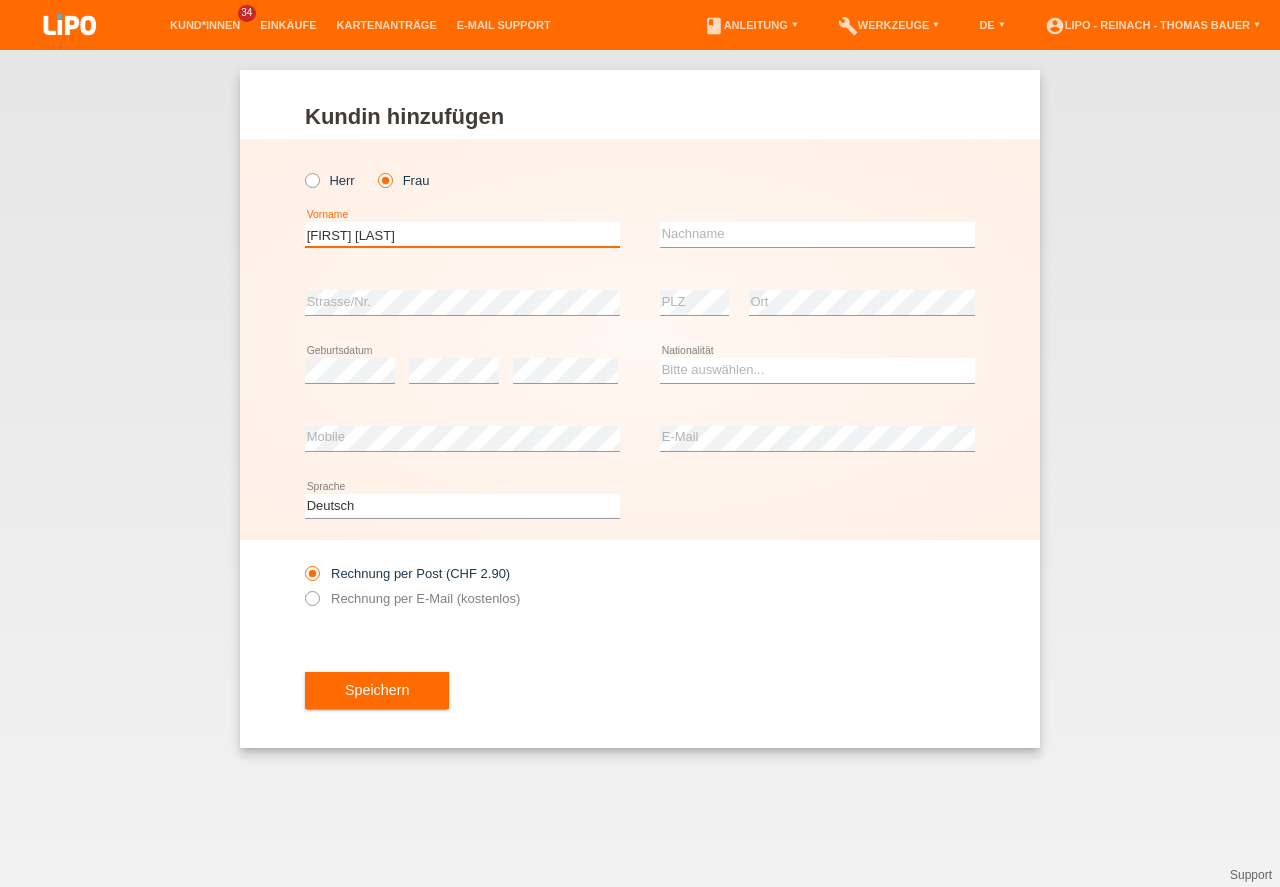 type on "Rigina Krystyna" 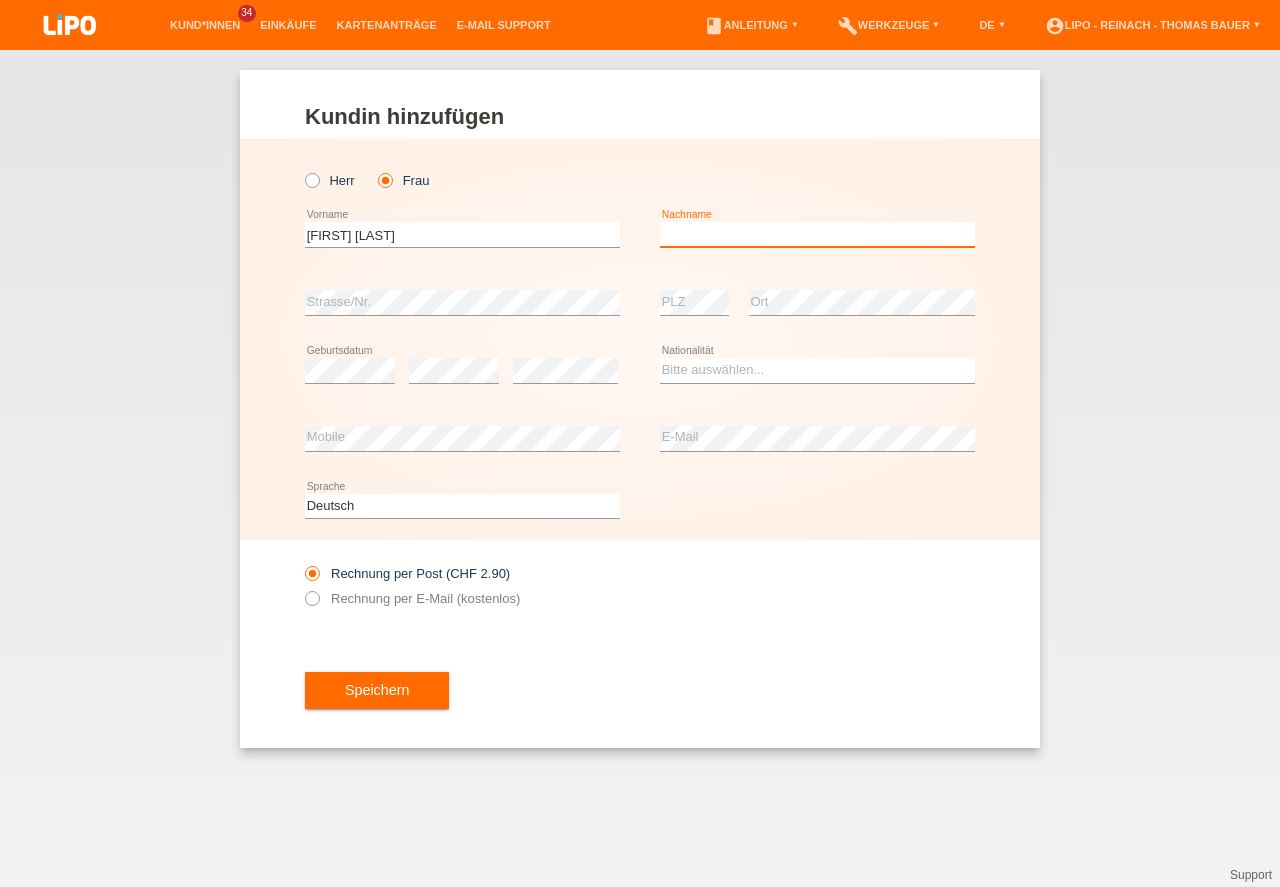 click at bounding box center (817, 234) 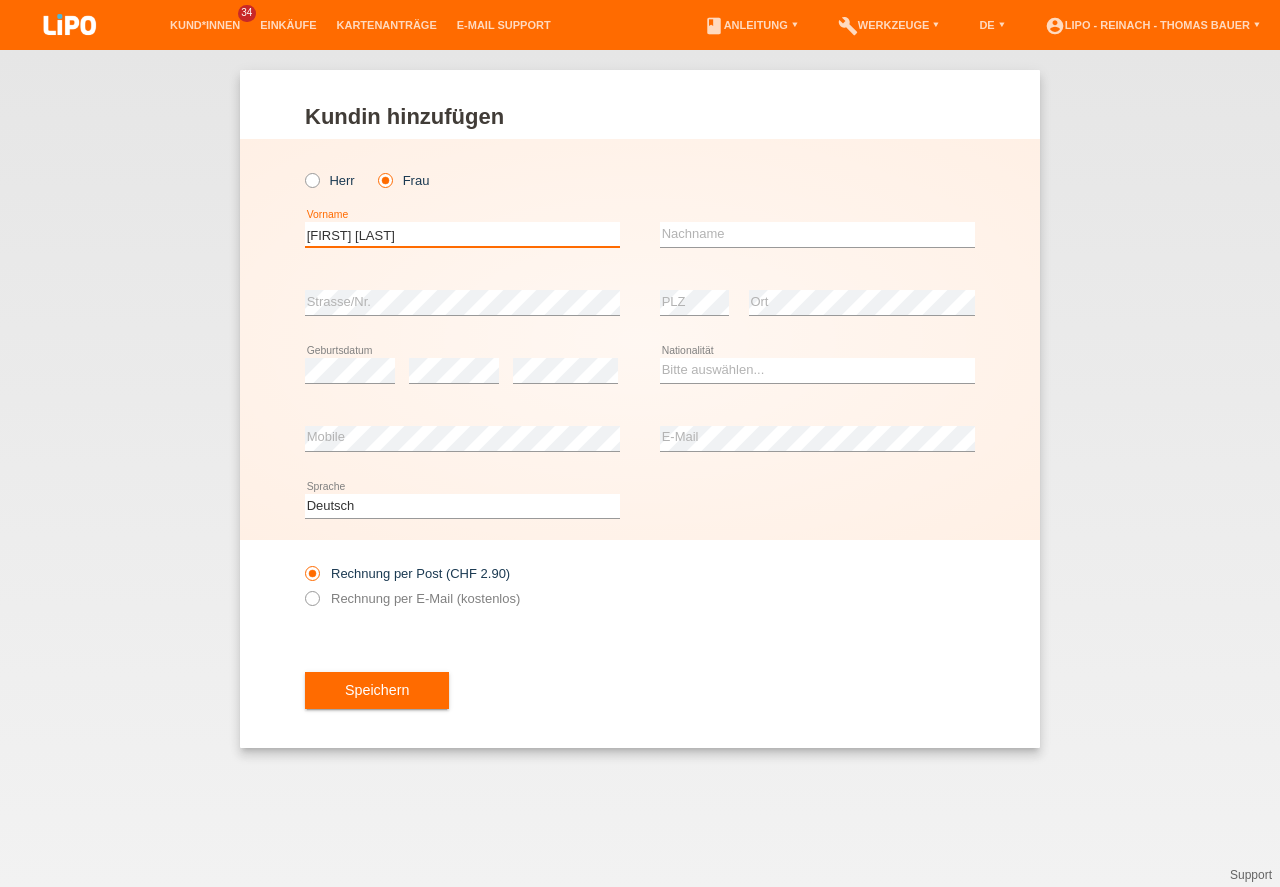 drag, startPoint x: 421, startPoint y: 237, endPoint x: 219, endPoint y: 226, distance: 202.29929 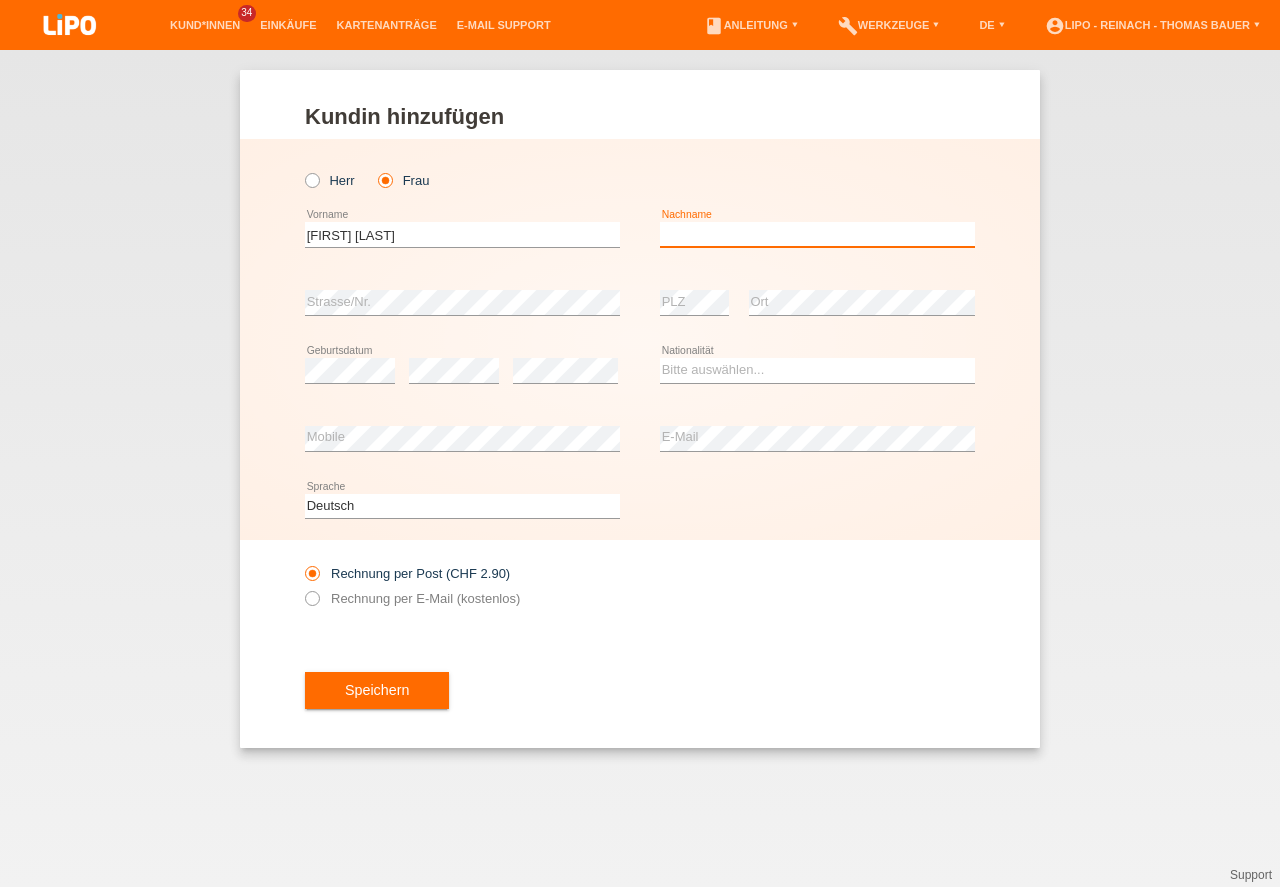 click at bounding box center (817, 234) 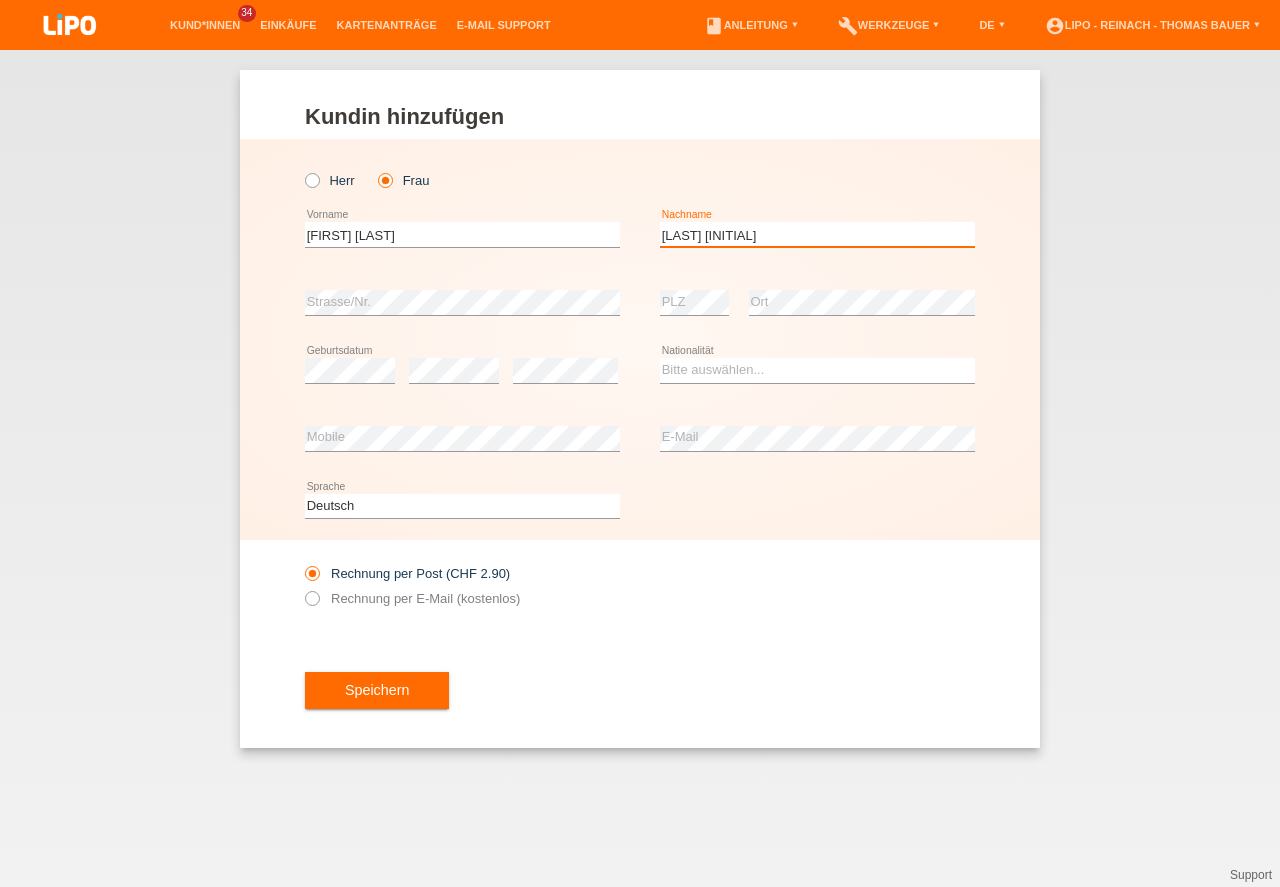 type on "Hammel Balawender" 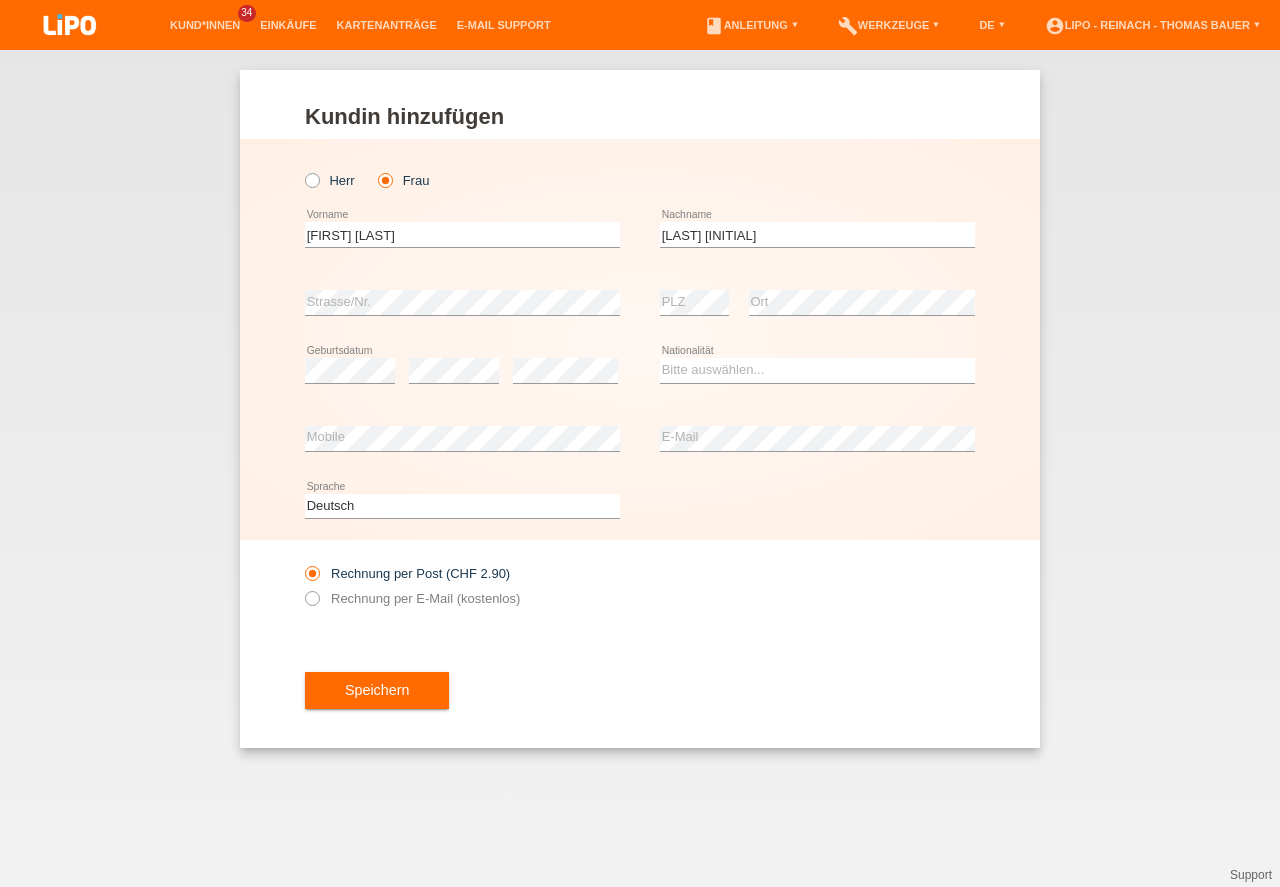 click on "error
Strasse/Nr." at bounding box center (462, 303) 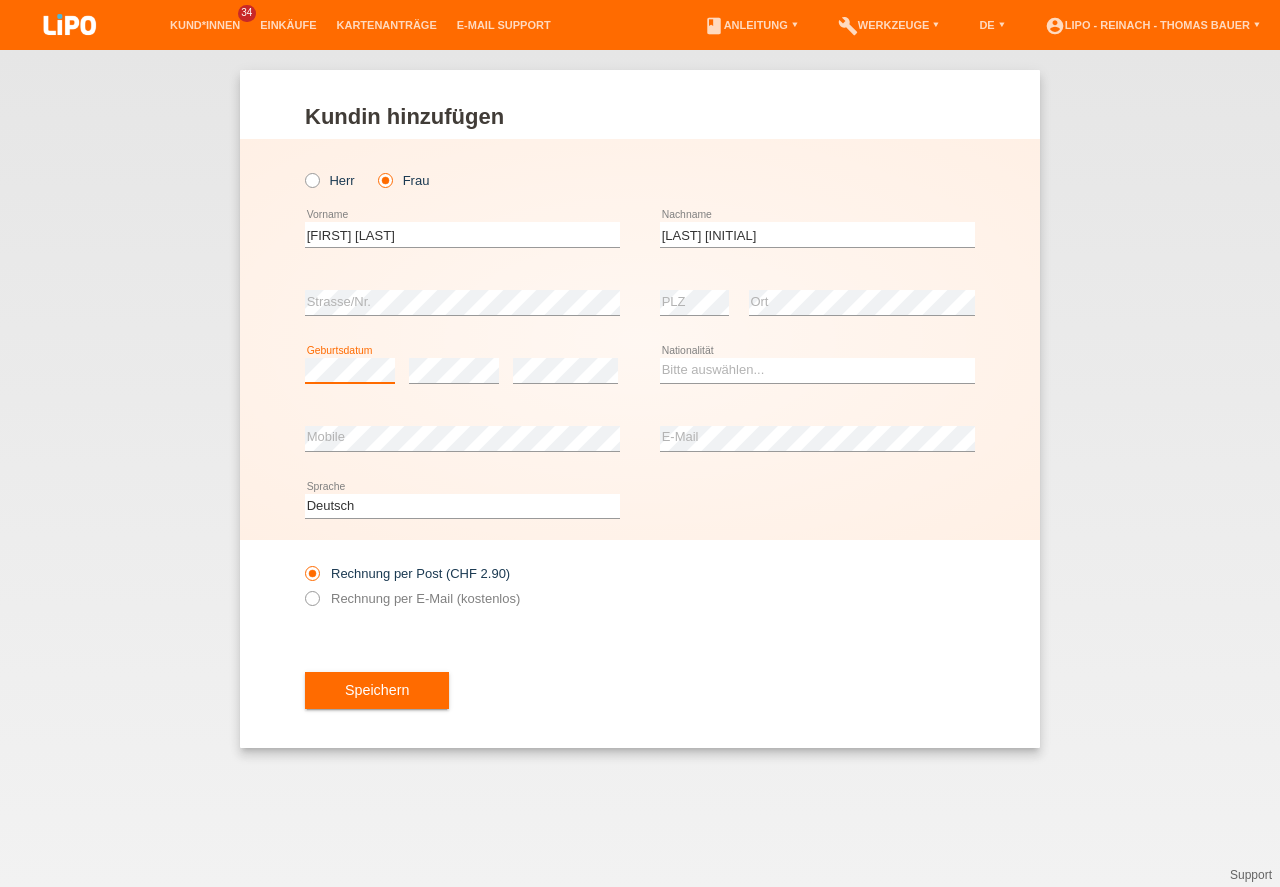 scroll, scrollTop: 0, scrollLeft: 0, axis: both 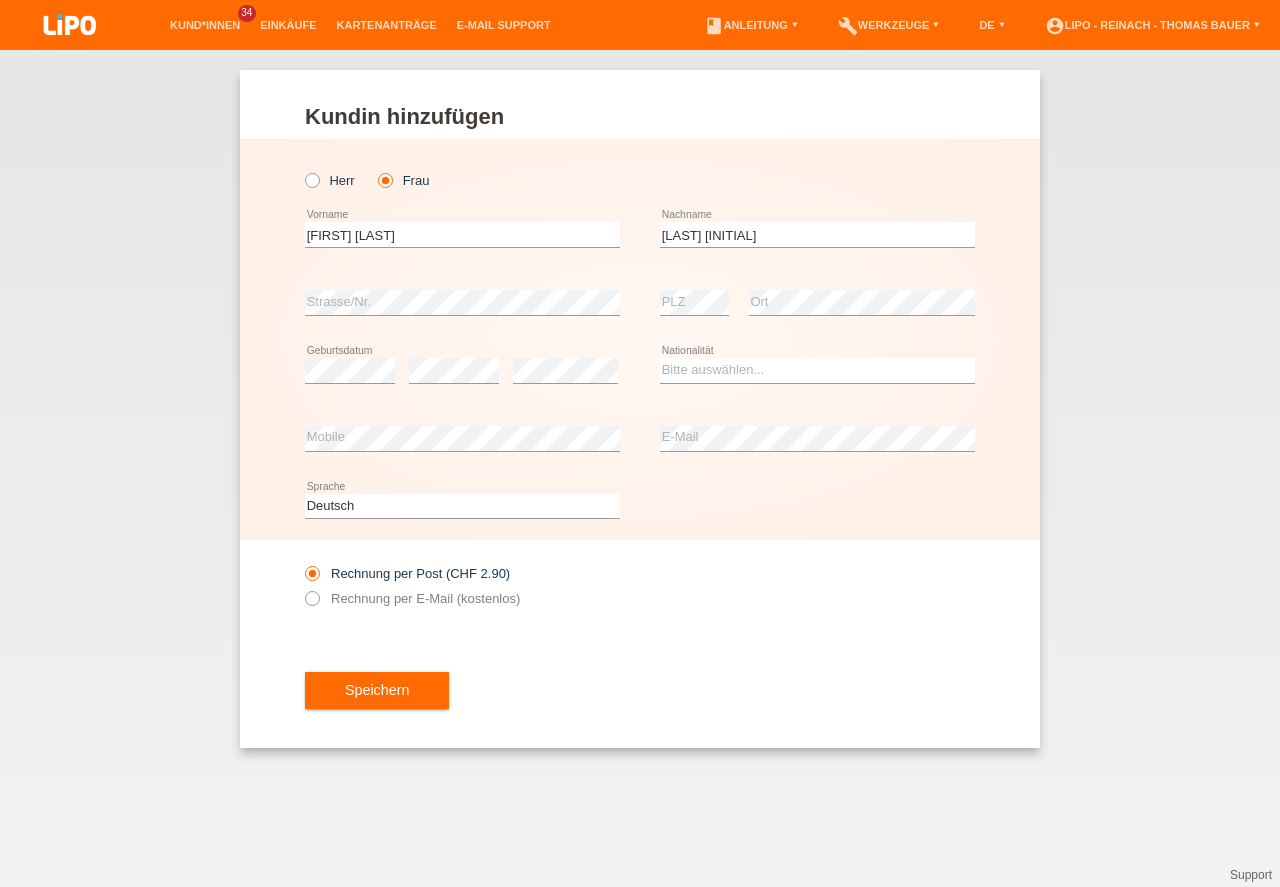 click at bounding box center [565, 383] 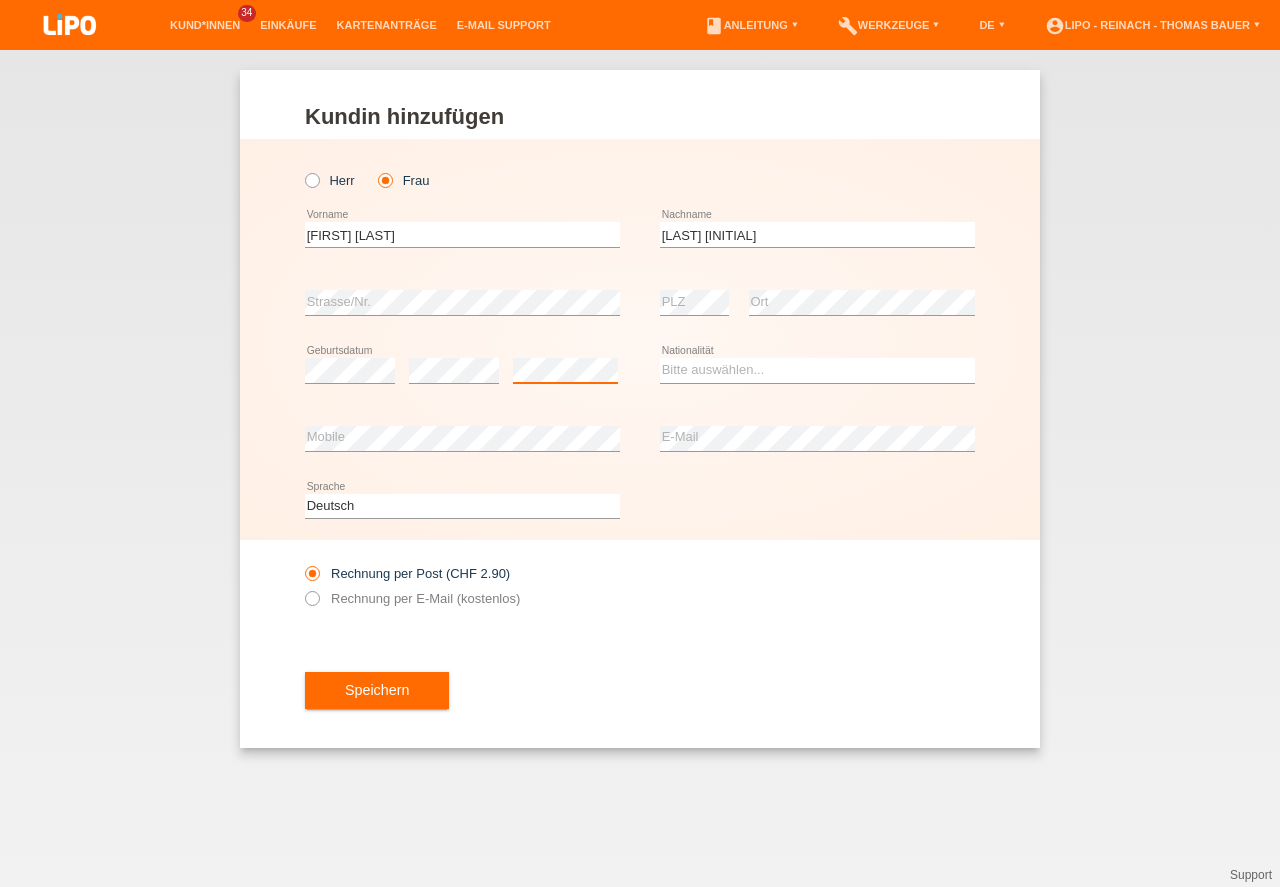 scroll, scrollTop: 0, scrollLeft: 0, axis: both 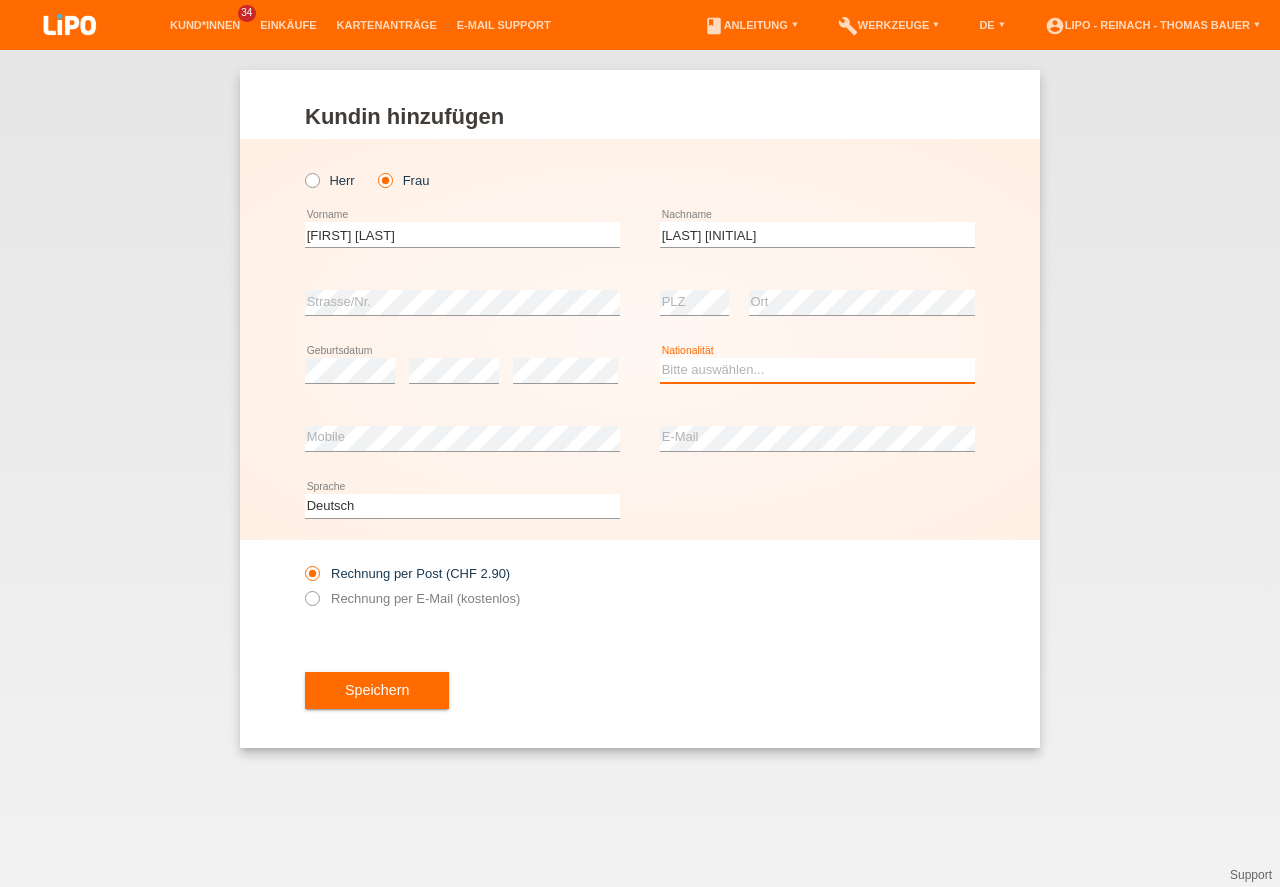 click on "Bitte auswählen...
Schweiz
Deutschland
Liechtenstein
Österreich
------------
Afghanistan
Ägypten
Åland
Albanien
Algerien" at bounding box center [817, 370] 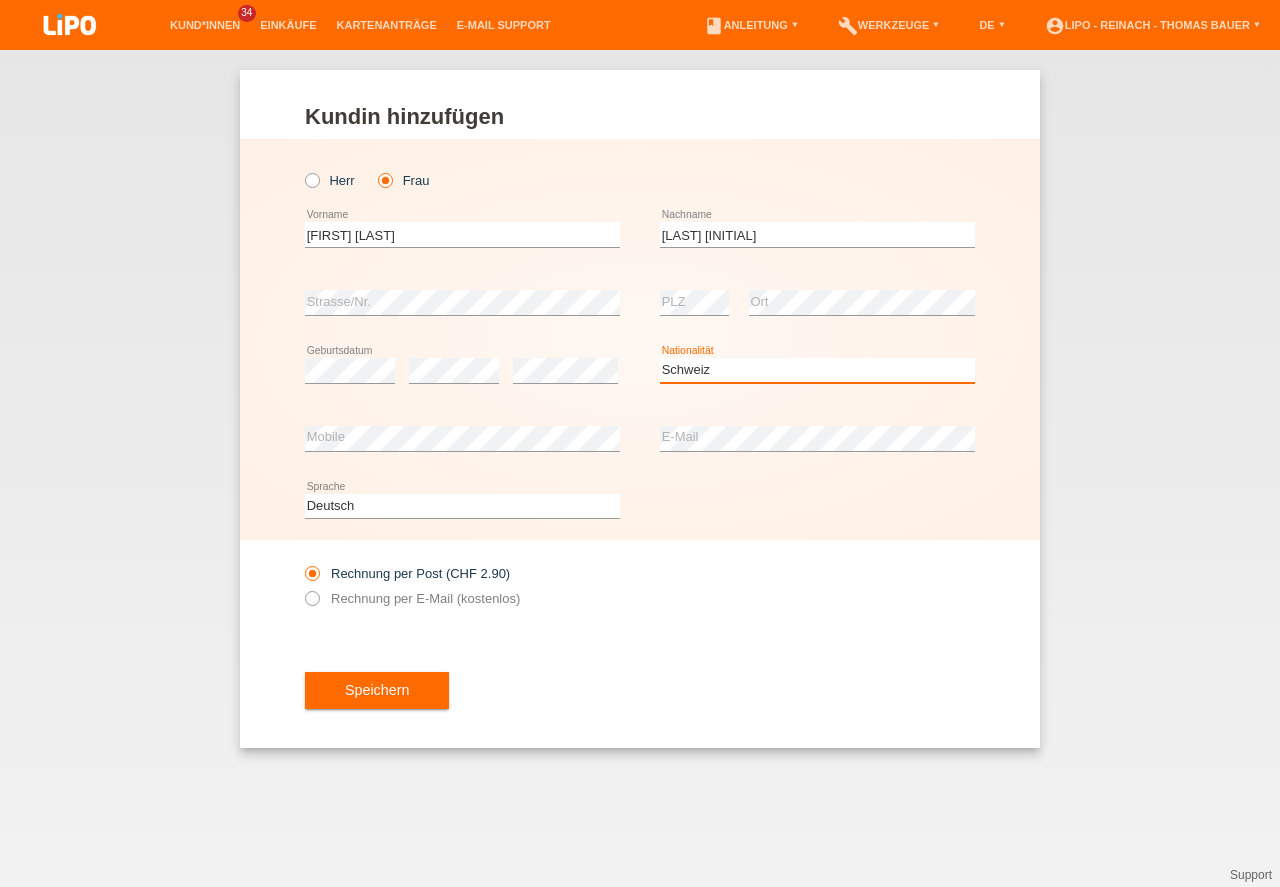 click on "Schweiz" at bounding box center [0, 0] 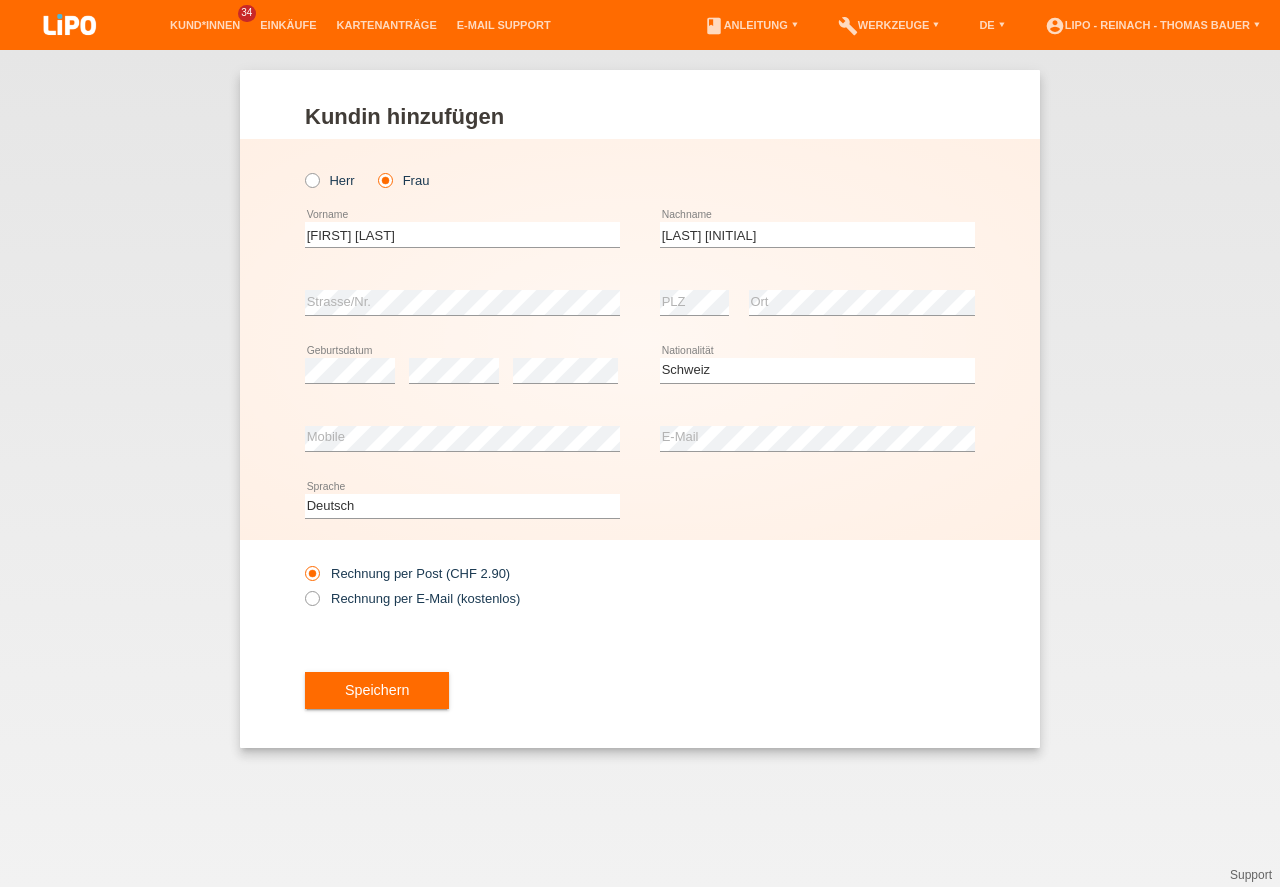click on "Deutsch
Français
Italiano
English
error
Sprache" at bounding box center [640, 507] 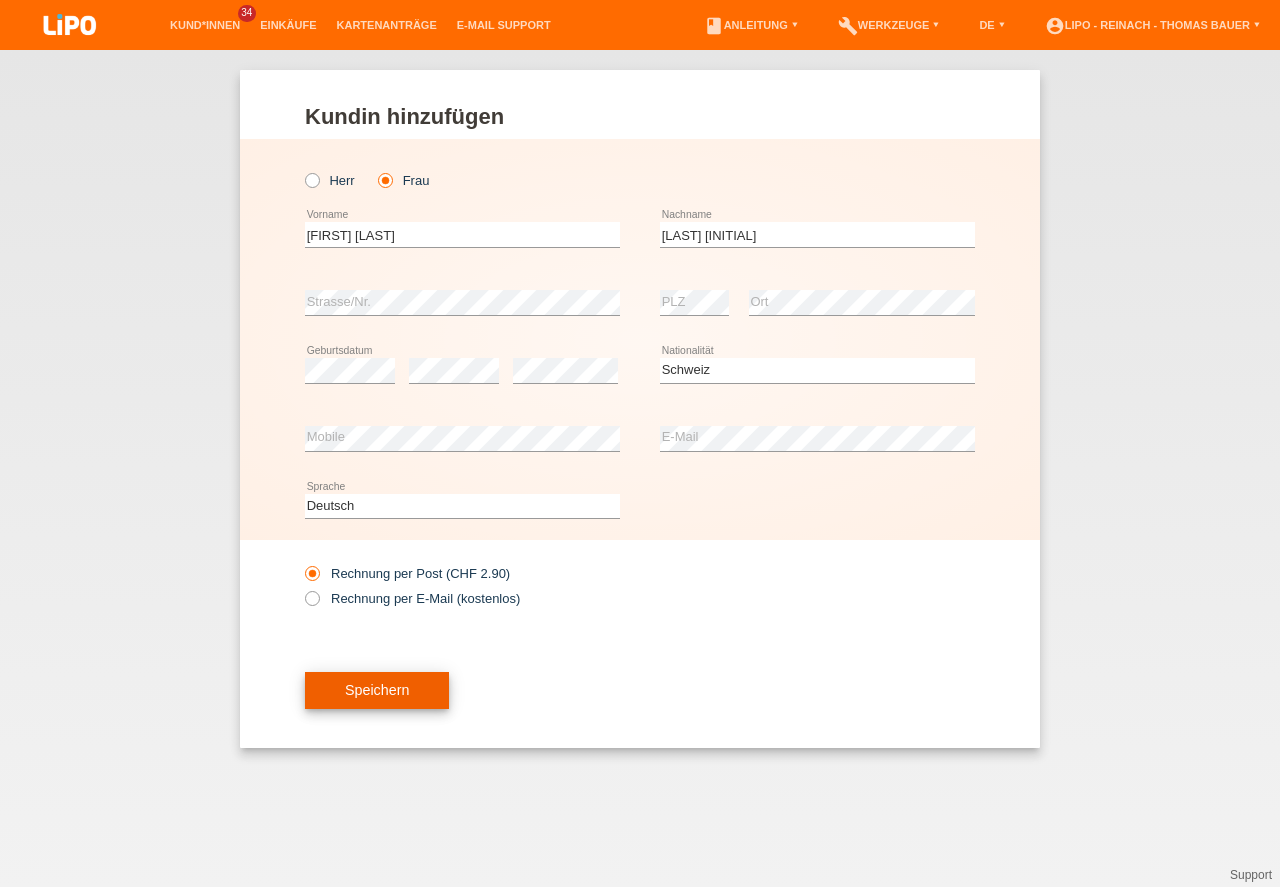 click on "Speichern" at bounding box center (377, 691) 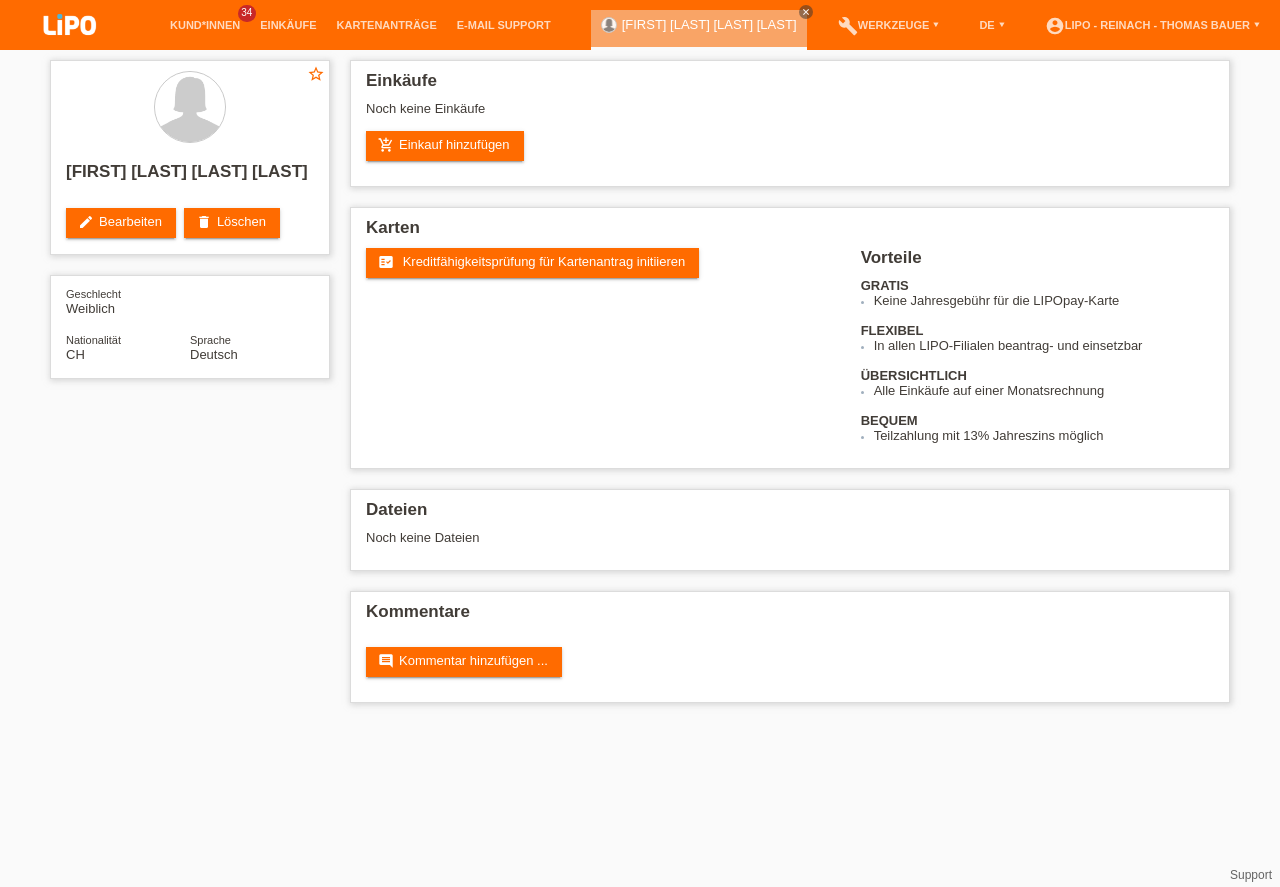 scroll, scrollTop: 0, scrollLeft: 0, axis: both 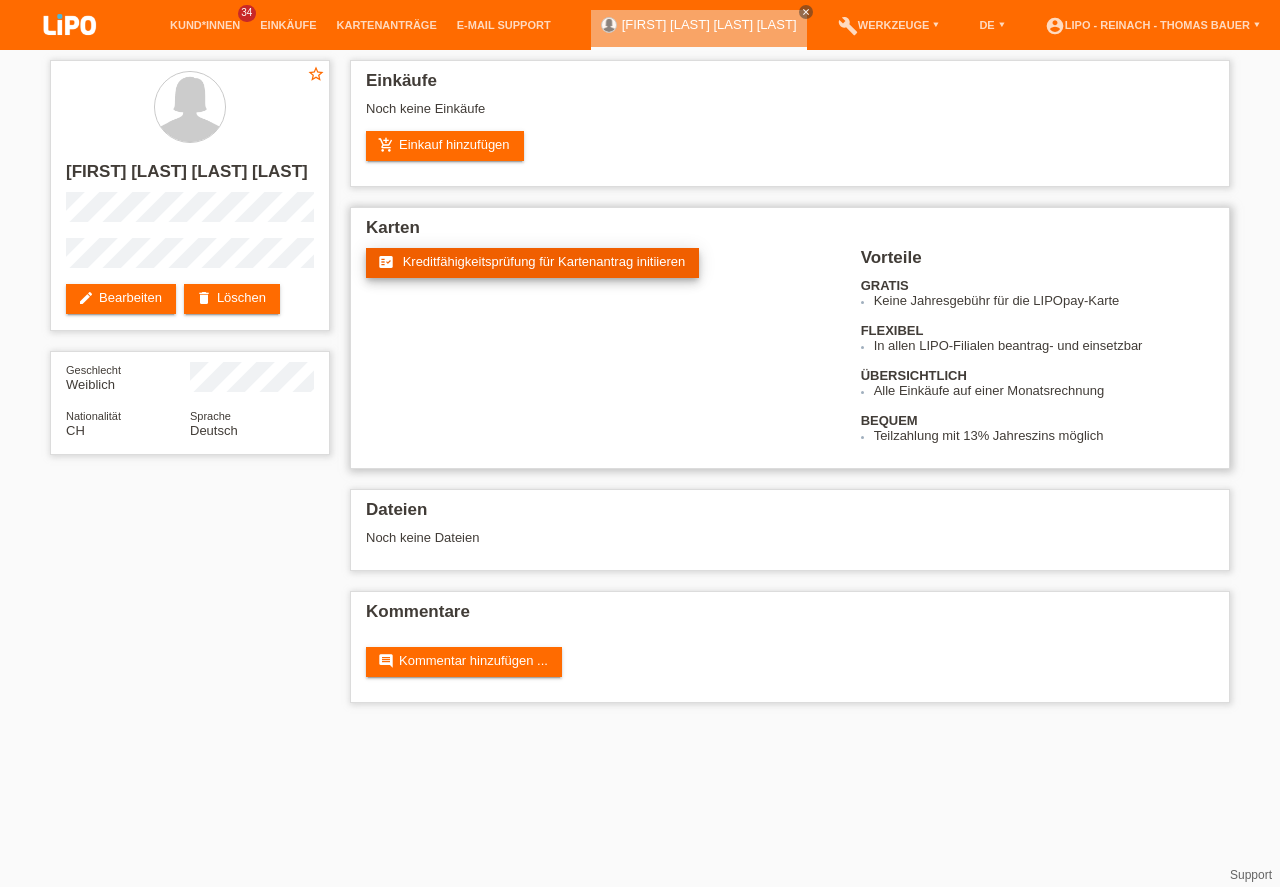 click on "Kreditfähigkeitsprüfung für Kartenantrag initiieren" at bounding box center (544, 261) 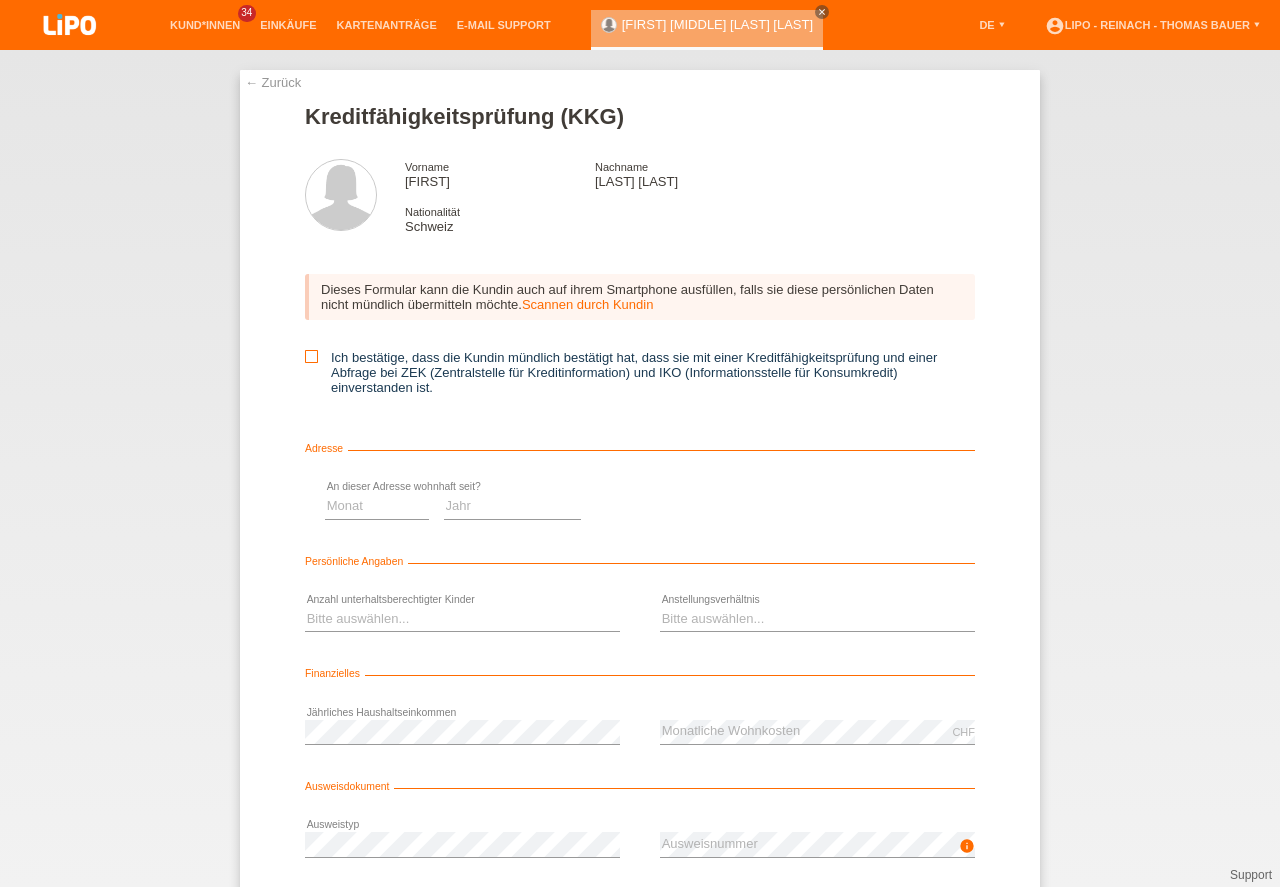 click at bounding box center (311, 356) 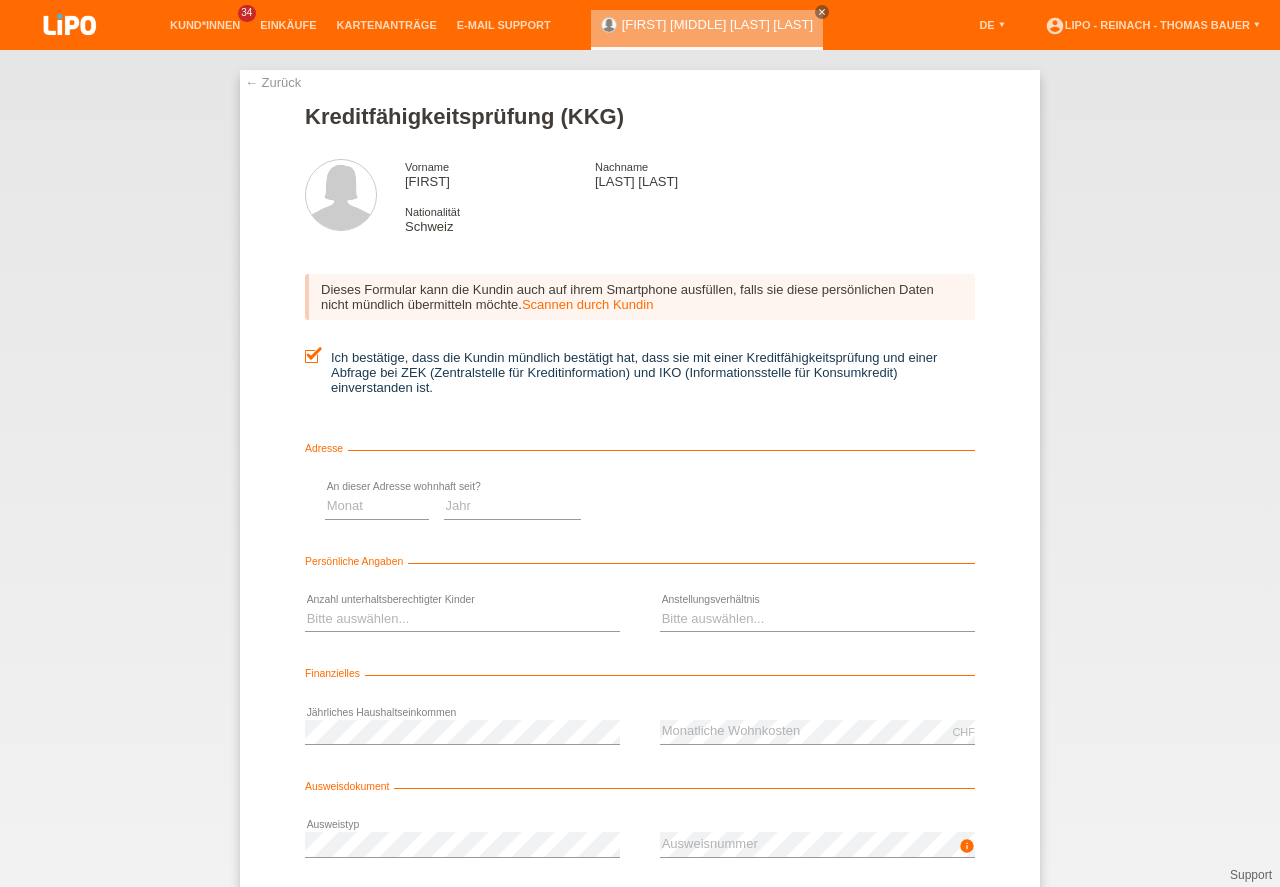 scroll, scrollTop: 0, scrollLeft: 0, axis: both 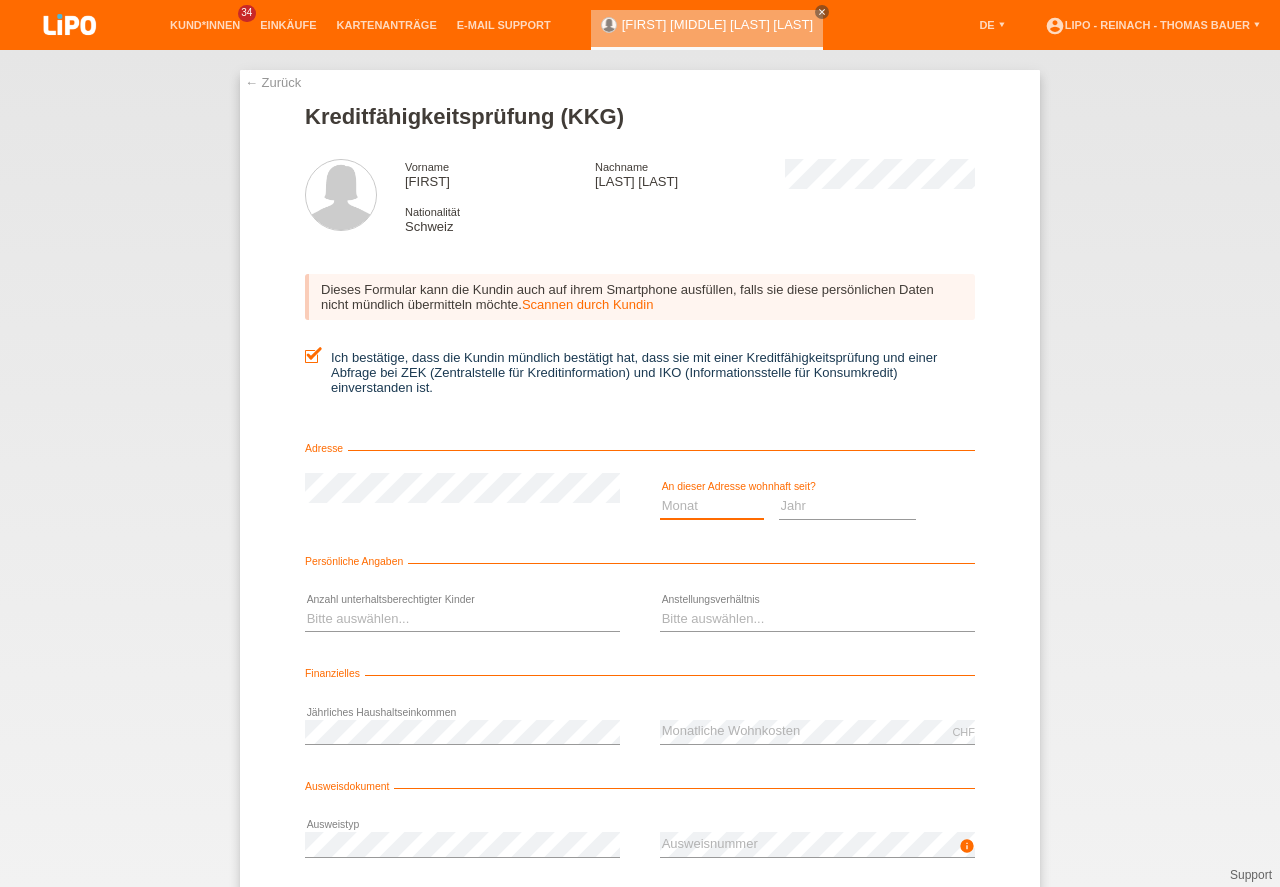 click on "Monat
01
02
03
04
05
06
07
08
09
10" at bounding box center [712, 506] 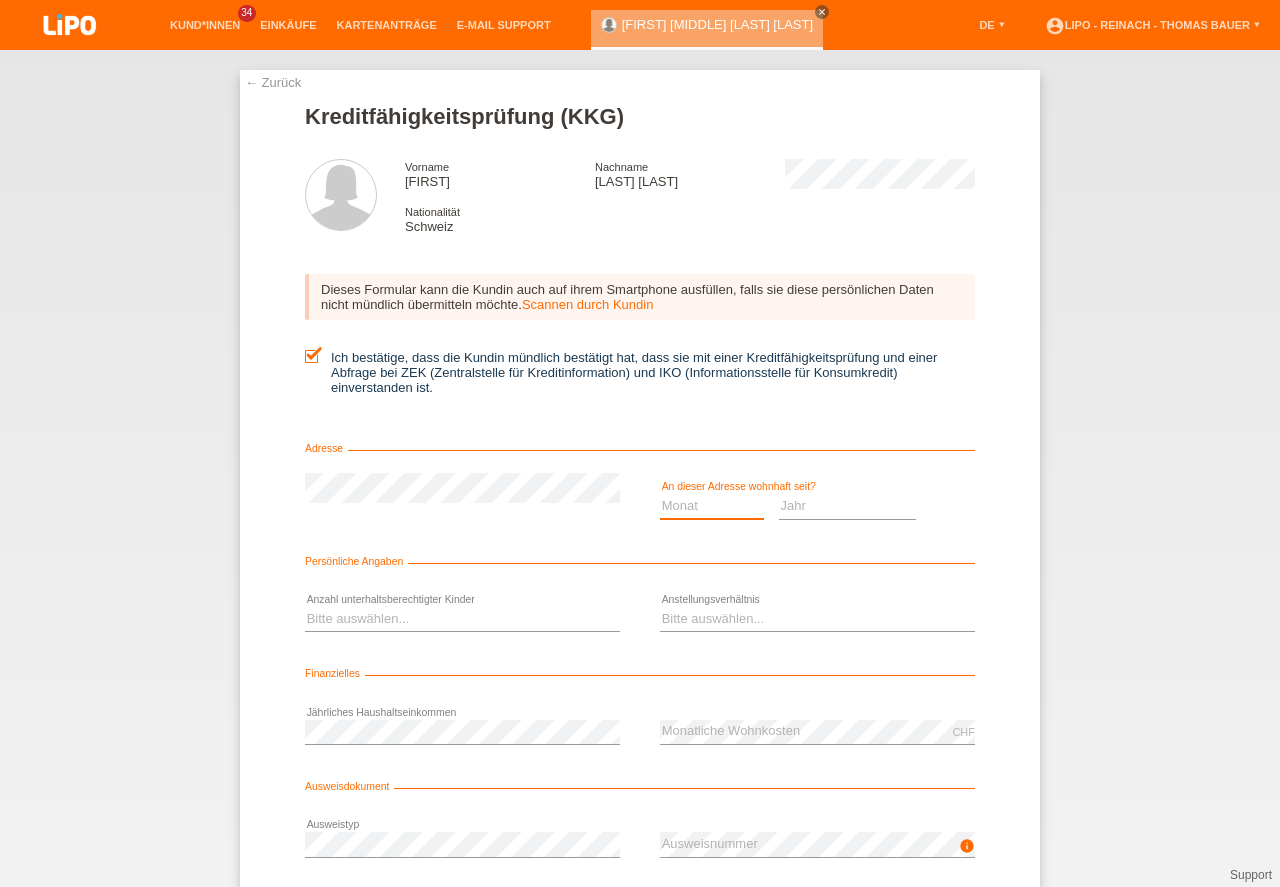 select on "01" 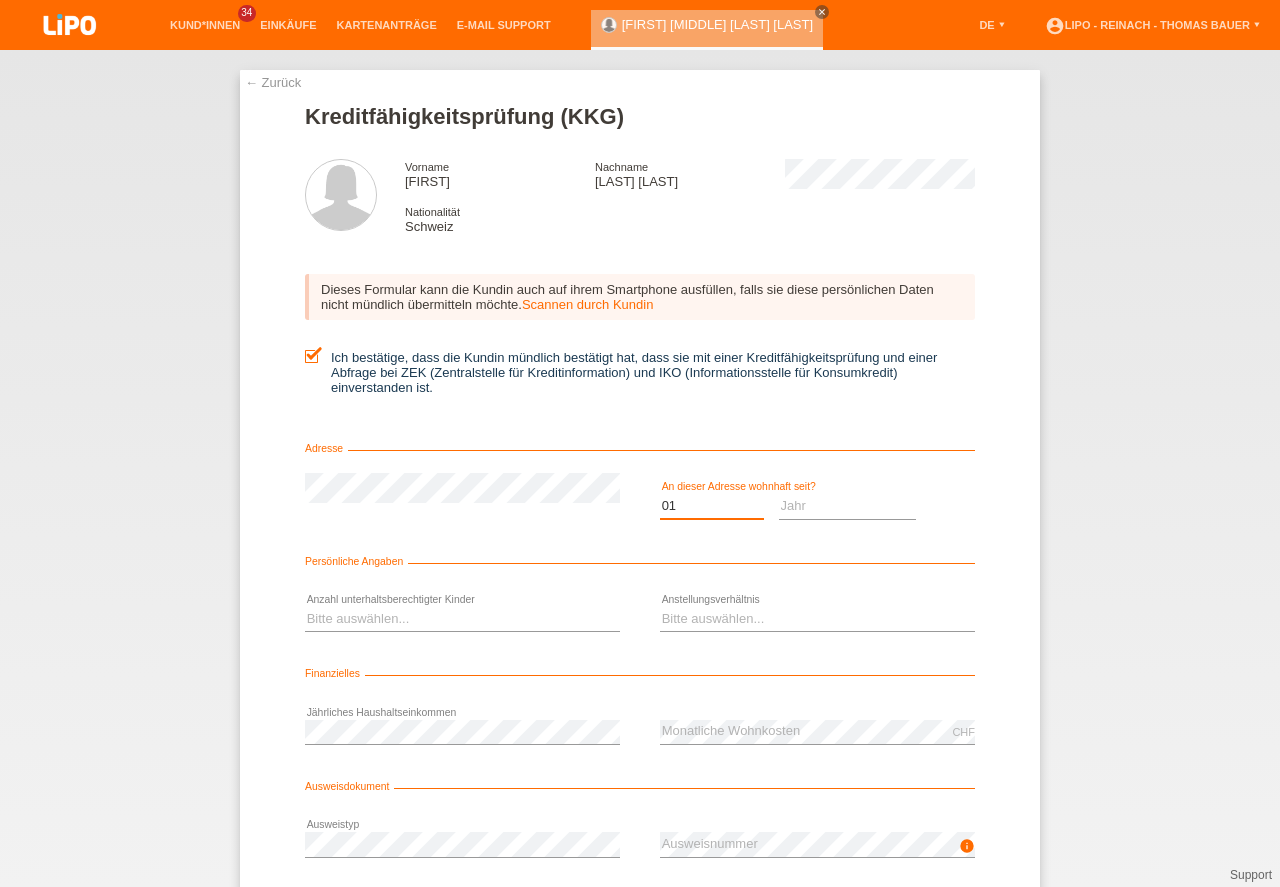 click on "01" at bounding box center (0, 0) 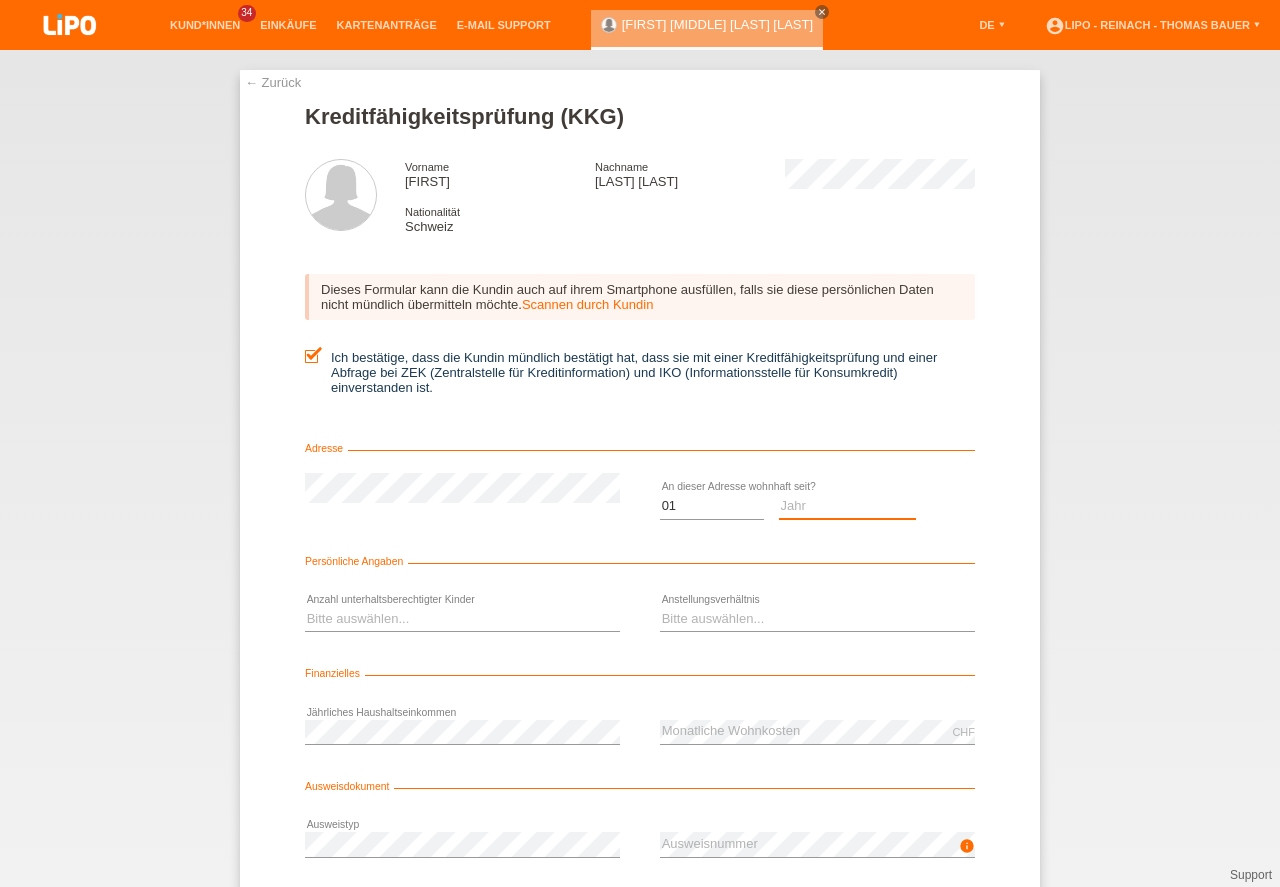 click on "Jahr
2025
2024
2023
2022
2021
2020
2019
2018
2017
2016 2015 2014 2013 2012 2011 2010 2009 2008 2007 2006 2005 2004 2003" at bounding box center (848, 506) 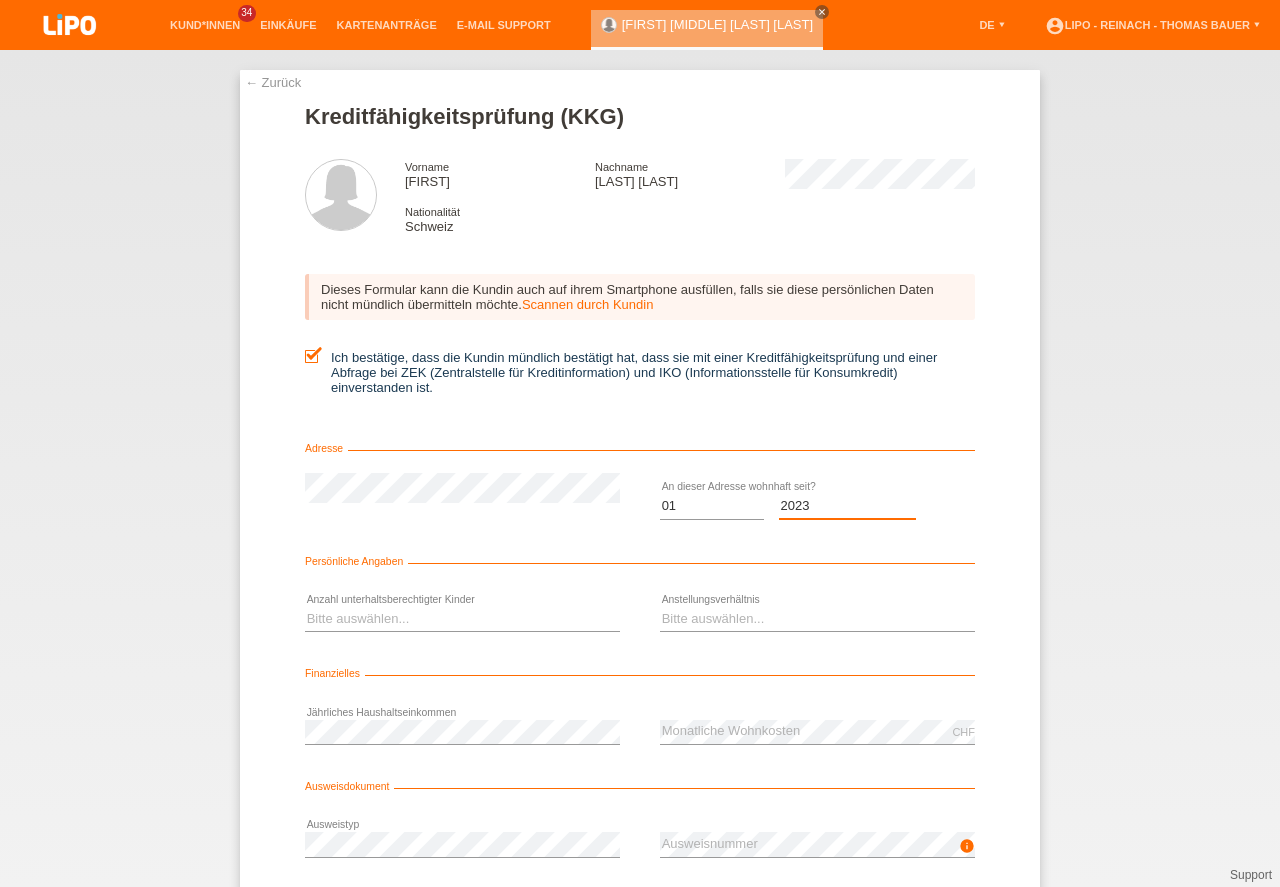 click on "Jahr
2025
2024
2023
2022
2021
2020
2019
2018
2017
2016 2015 2014 2013 2012 2011 2010 2009 2008 2007 2006 2005 2004 2003" at bounding box center (848, 506) 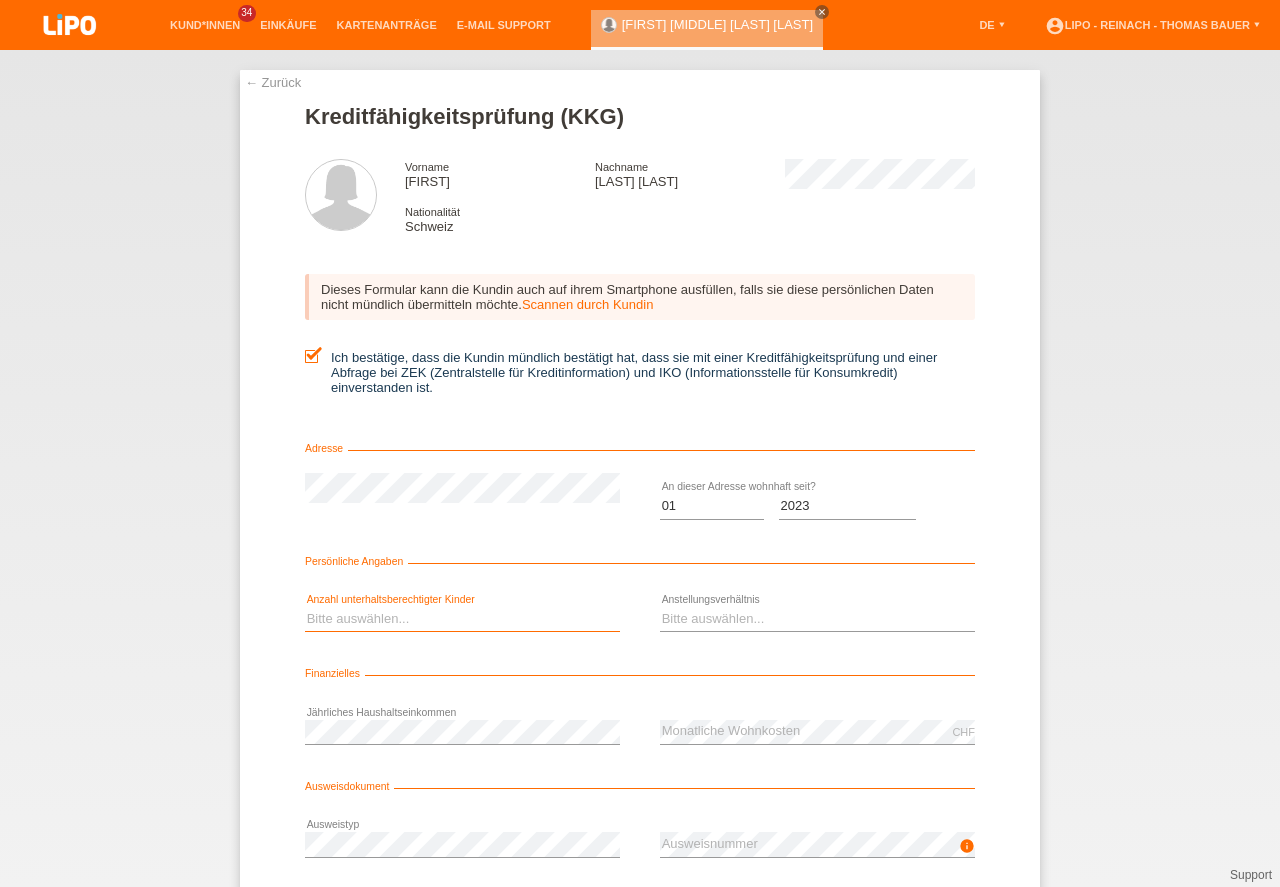 click on "Bitte auswählen...
0
1
2
3
4
5
6
7
8
9" at bounding box center [462, 619] 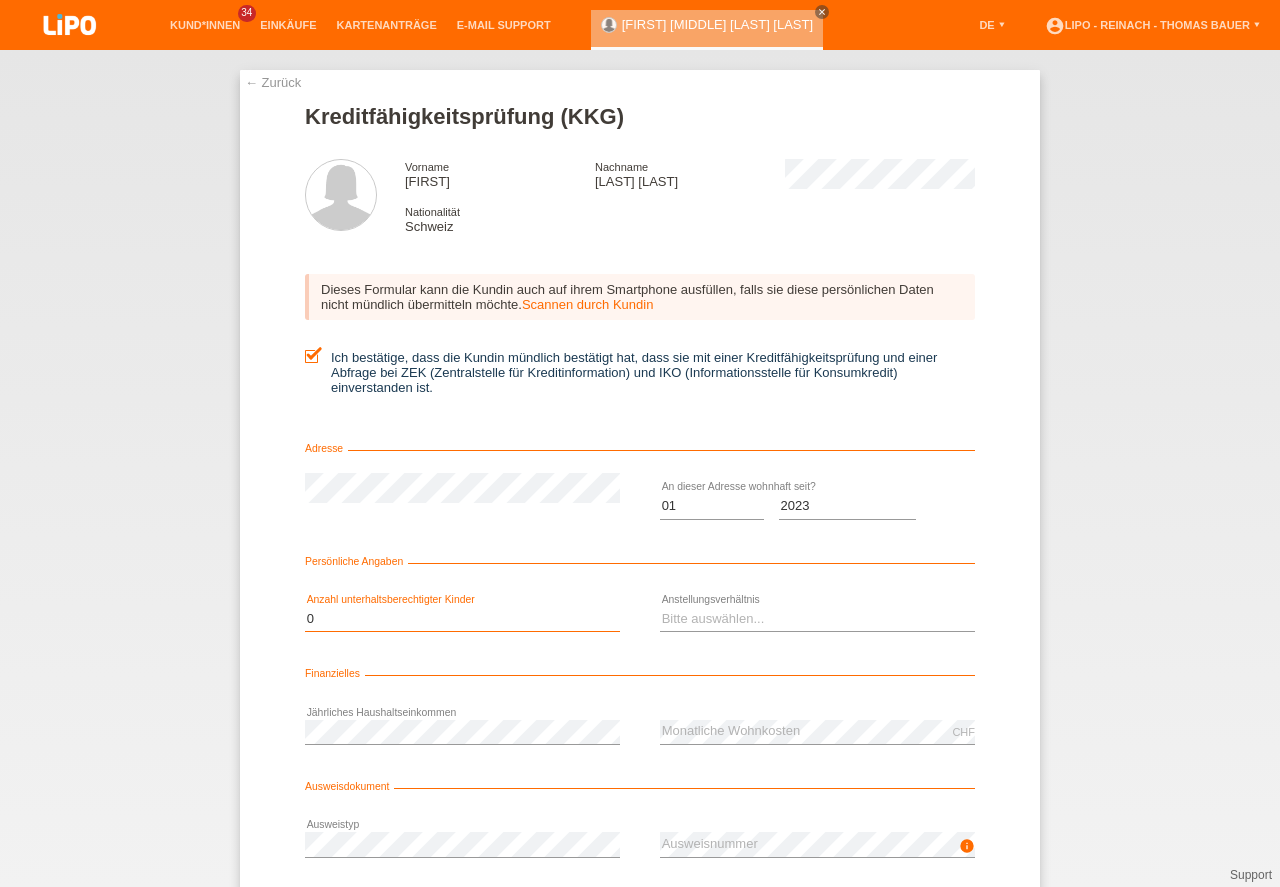 click on "0" at bounding box center [0, 0] 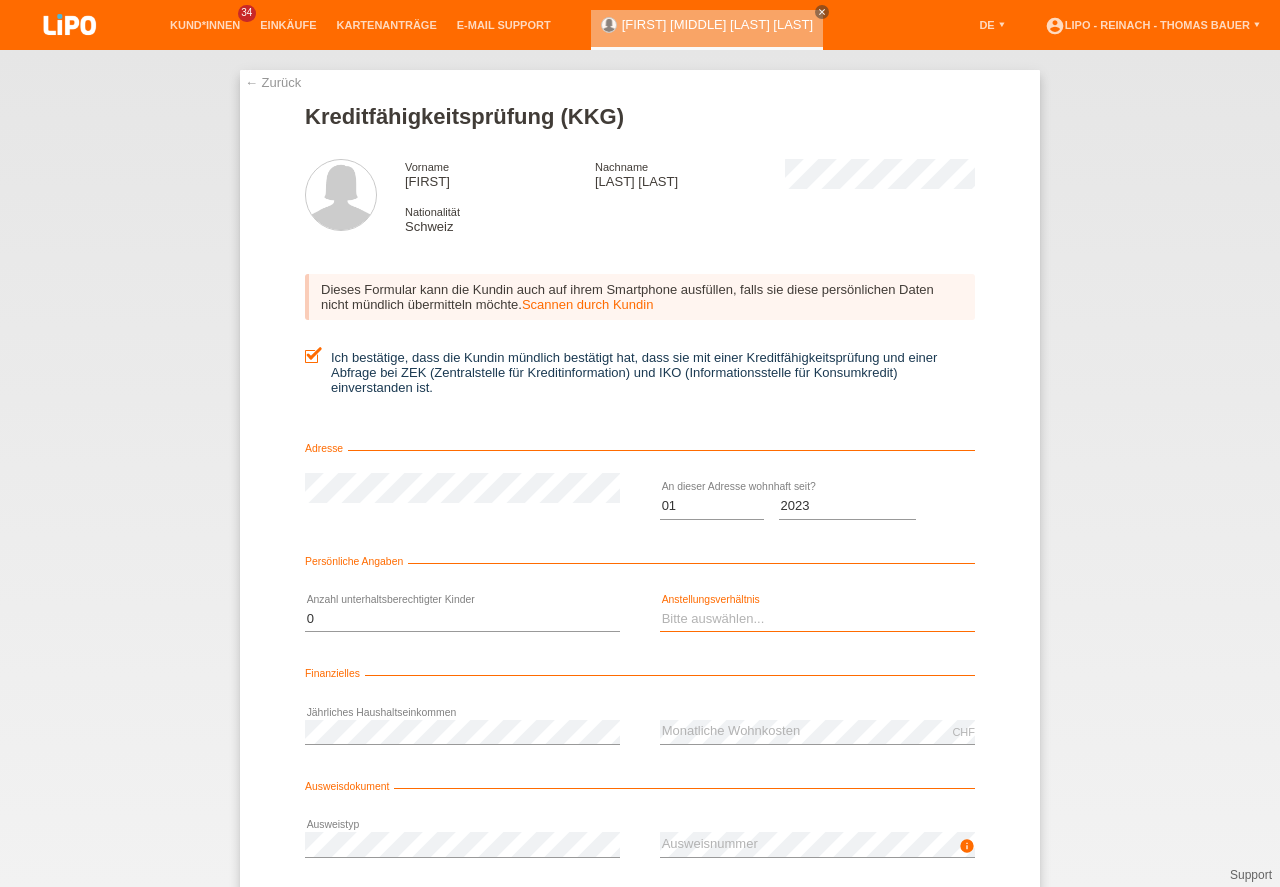 click on "Bitte auswählen...
Unbefristet
Befristet
Lehrling/Student
Pensioniert
Nicht arbeitstätig
Hausfrau/-mann
Selbständig" at bounding box center (817, 619) 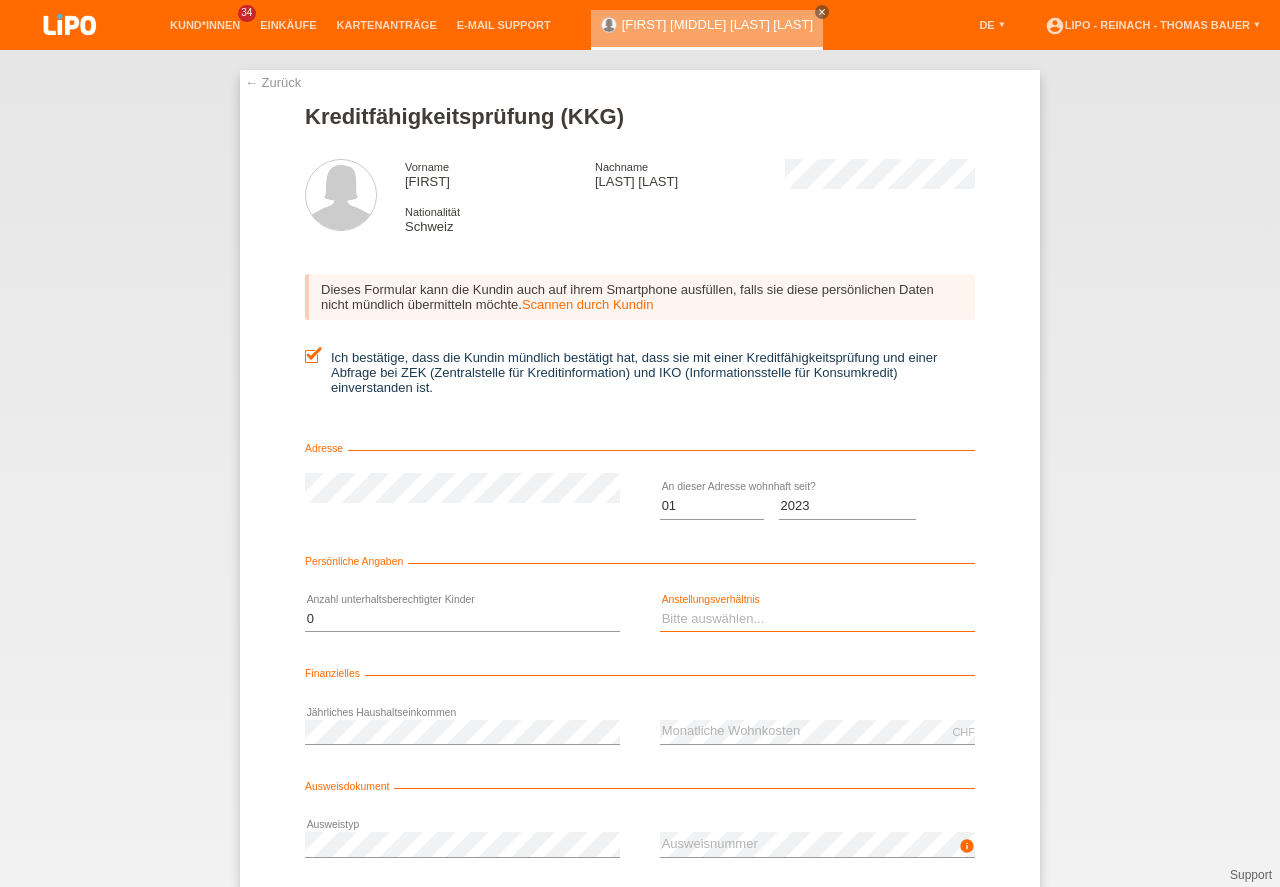 select on "RETIRED" 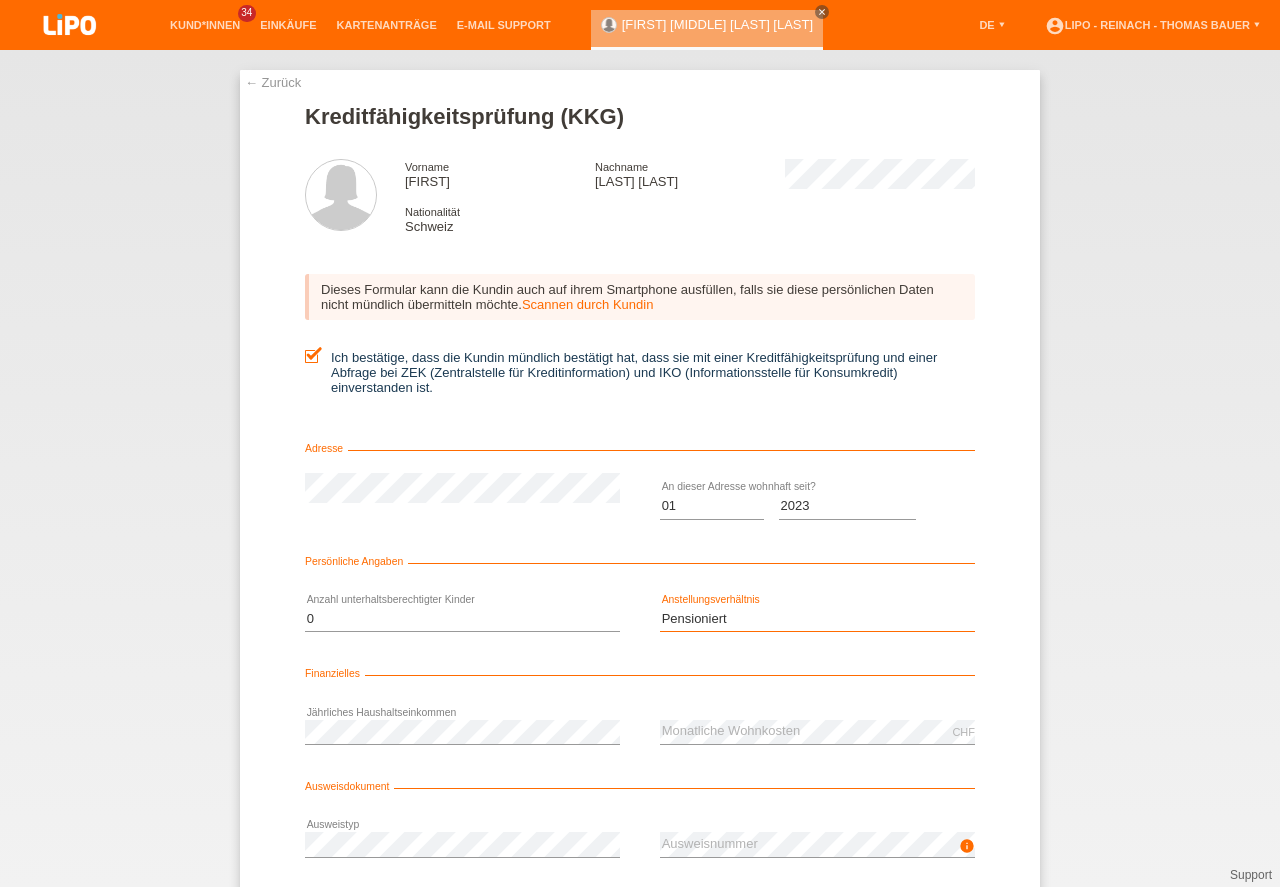 click on "Pensioniert" at bounding box center (0, 0) 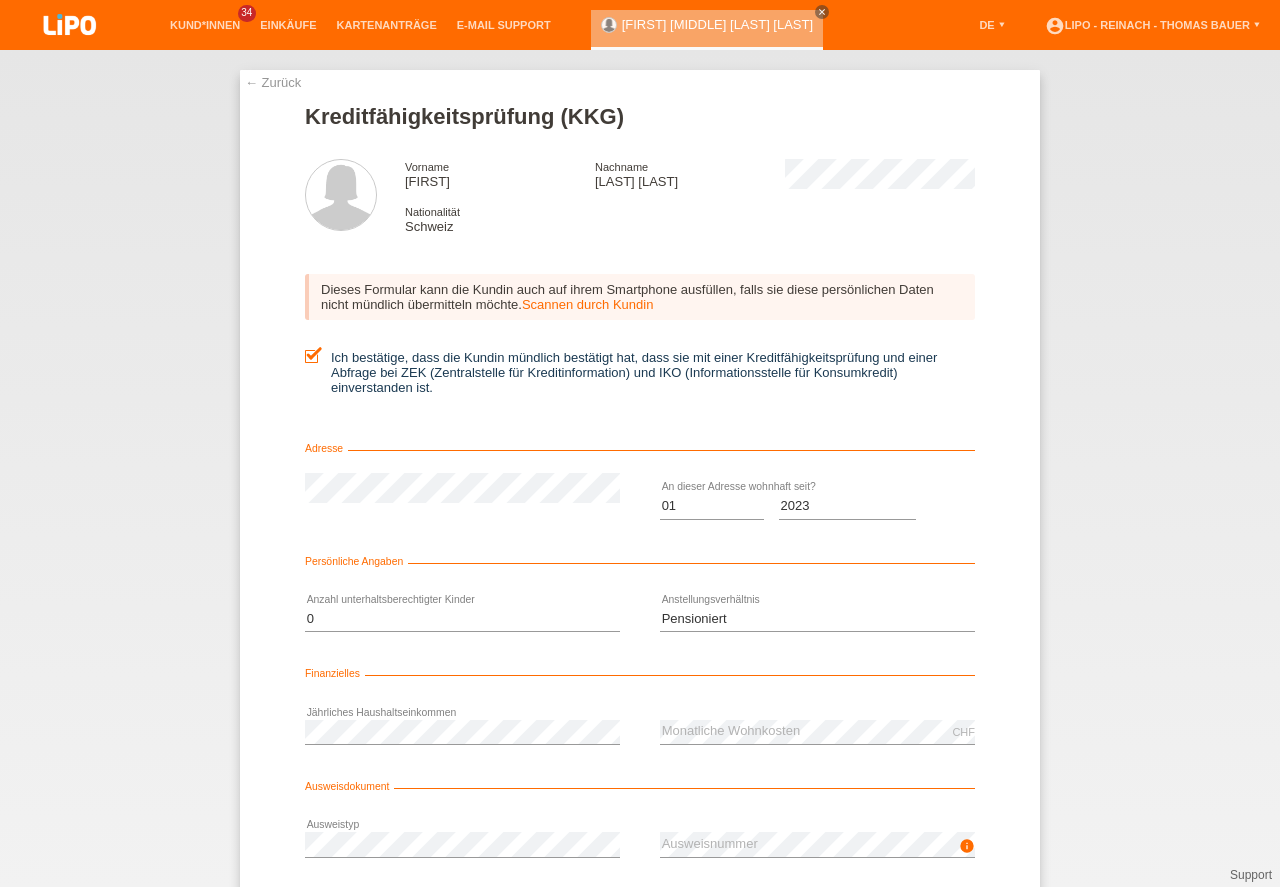click on "← Zurück
Kreditfähigkeitsprüfung (KKG)
Vorname
Regina Krystyna
Nachname
Hammel Balawender
Nationalität
Schweiz" at bounding box center (640, 468) 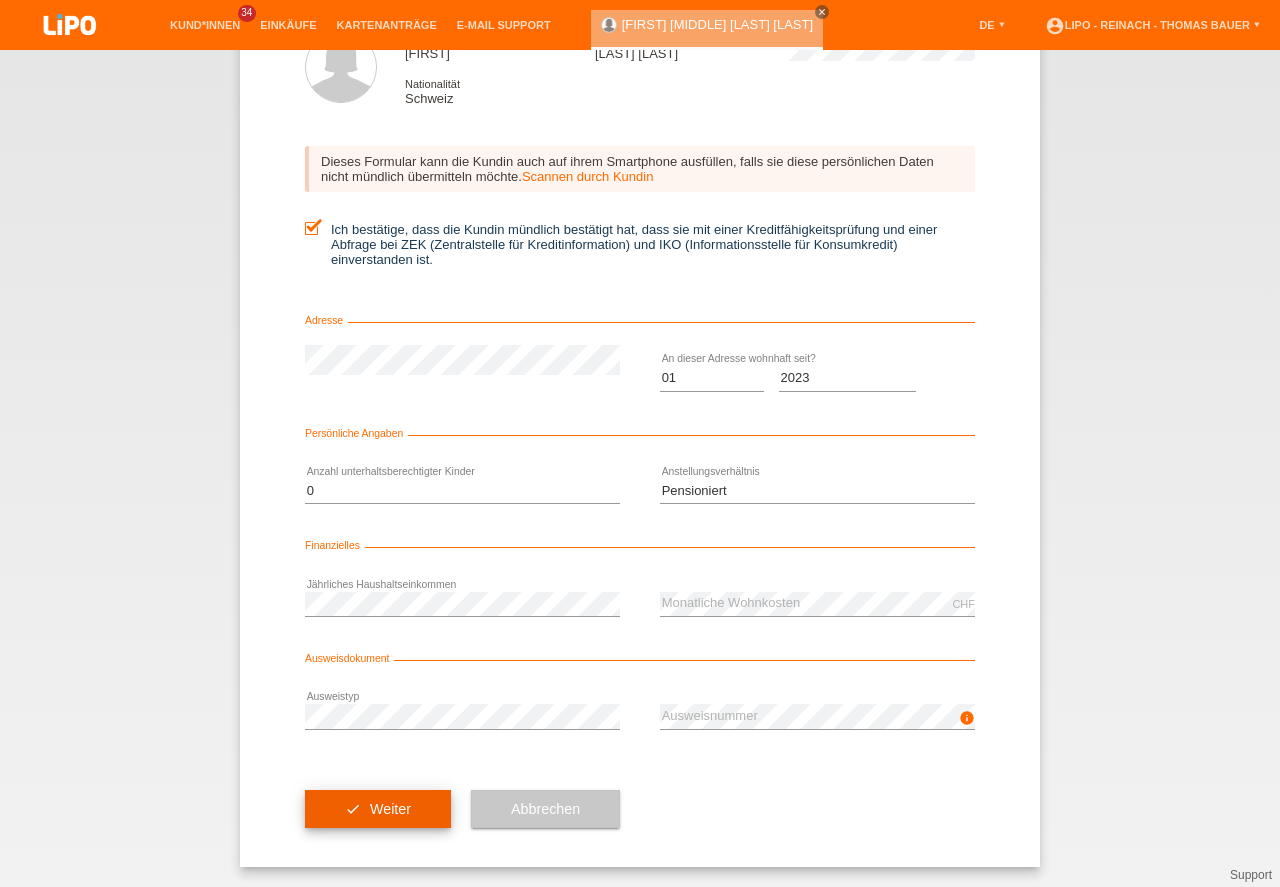 click on "check   Weiter" at bounding box center (378, 809) 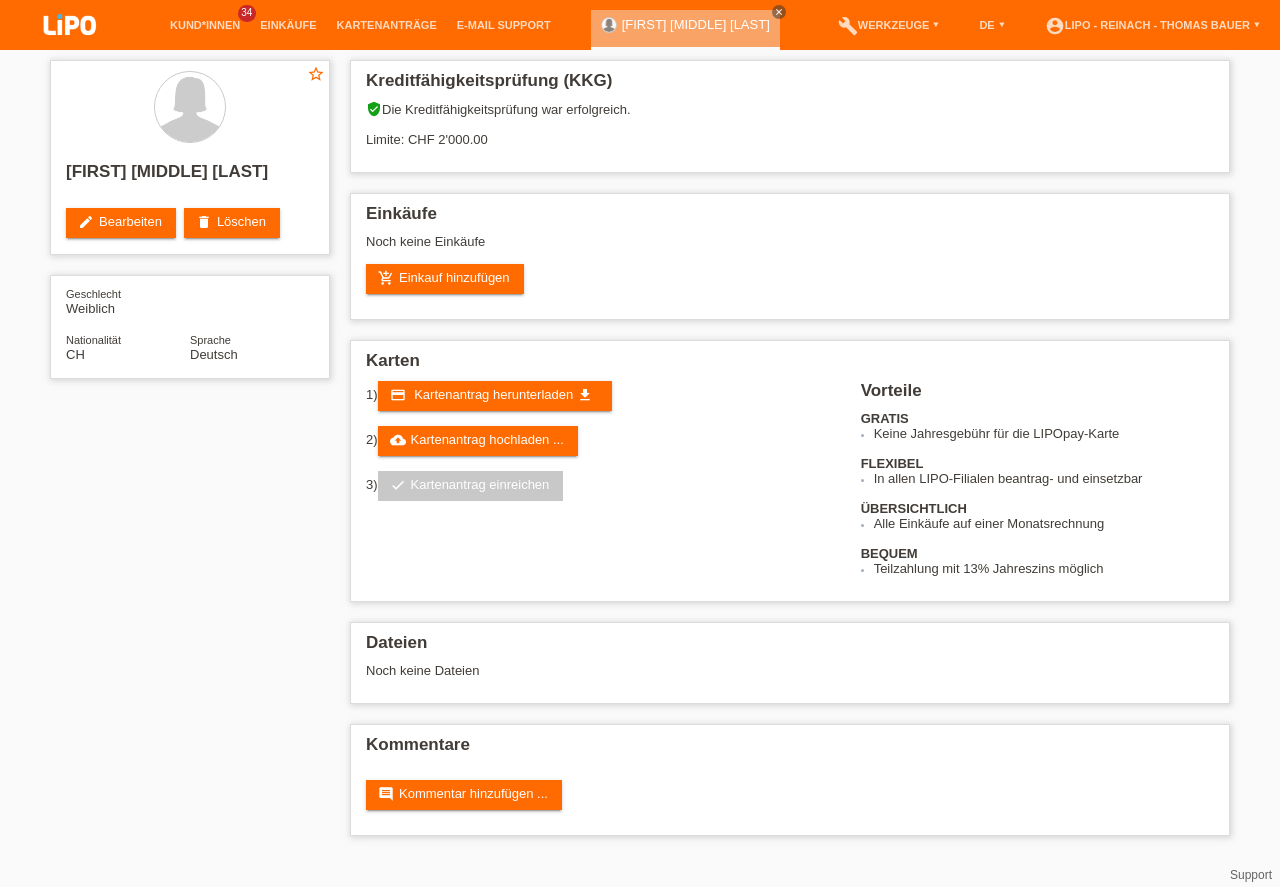 scroll, scrollTop: 0, scrollLeft: 0, axis: both 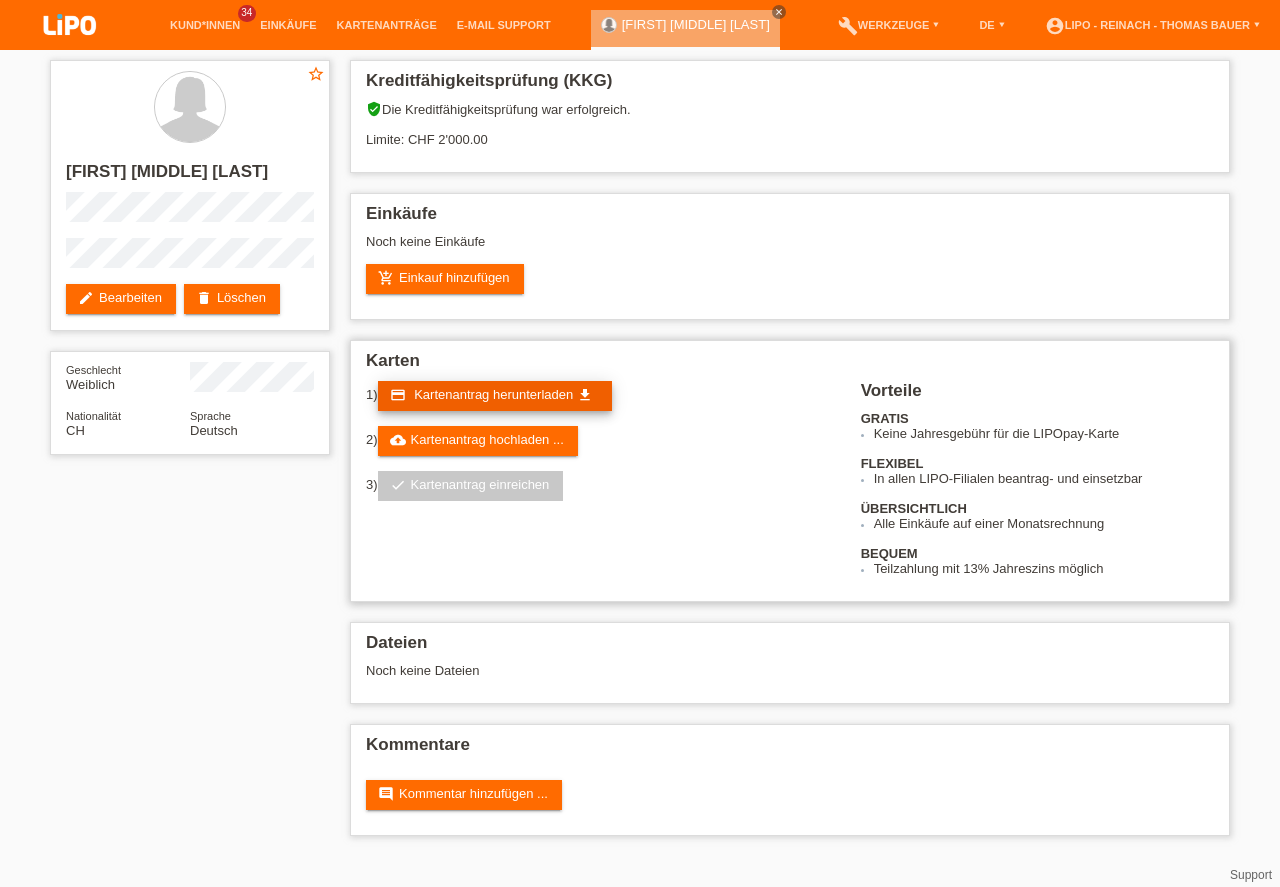 click on "Kartenantrag herunterladen" at bounding box center [493, 394] 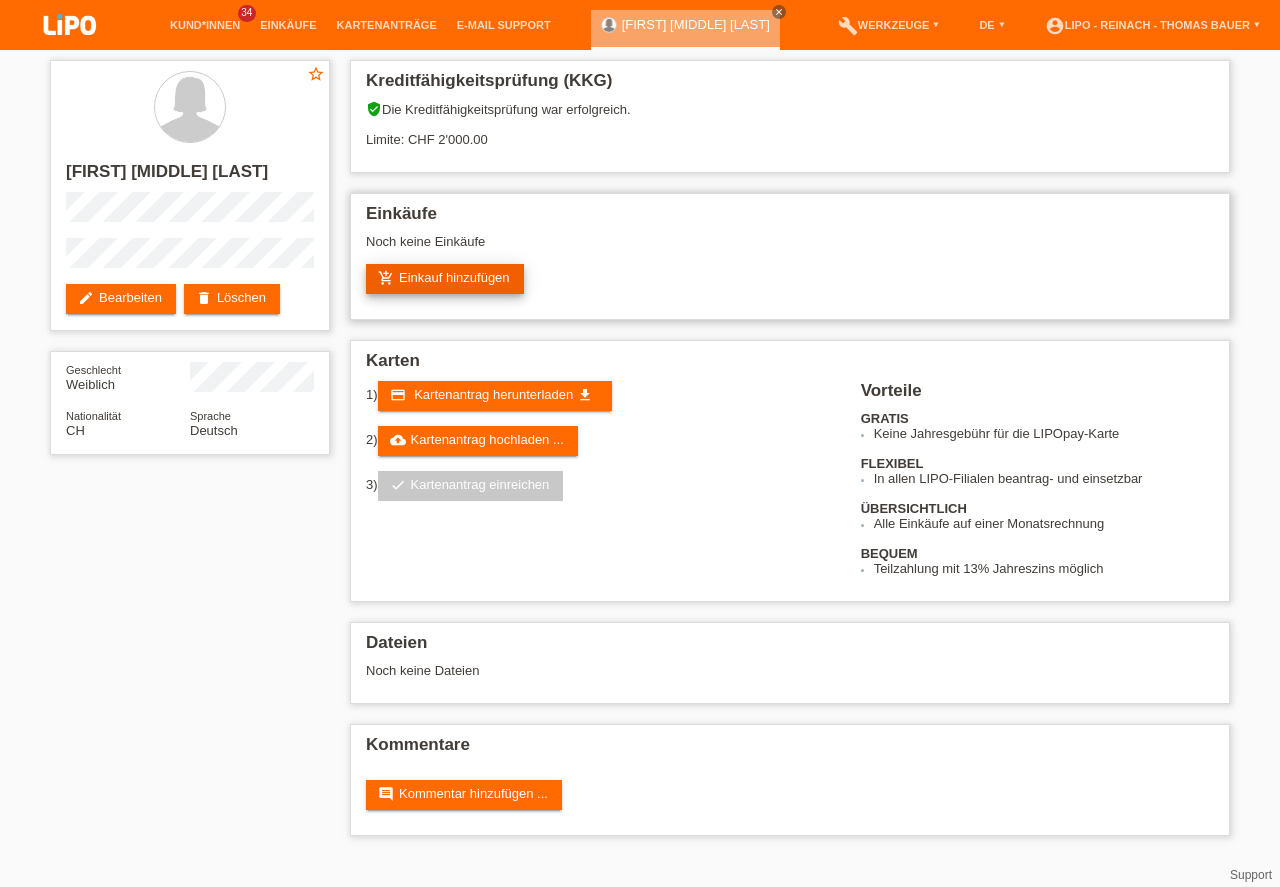 click on "add_shopping_cart  Einkauf hinzufügen" at bounding box center [445, 279] 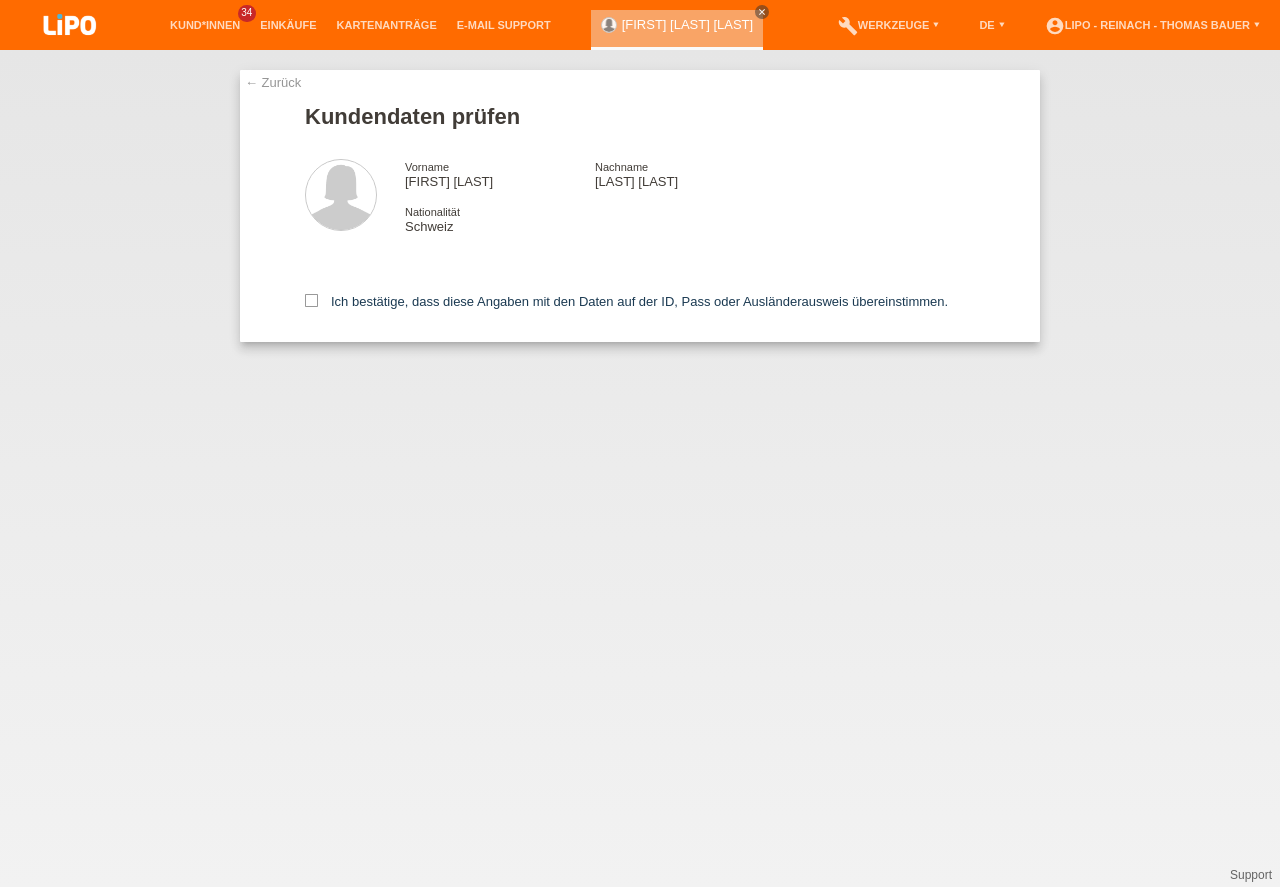 scroll, scrollTop: 0, scrollLeft: 0, axis: both 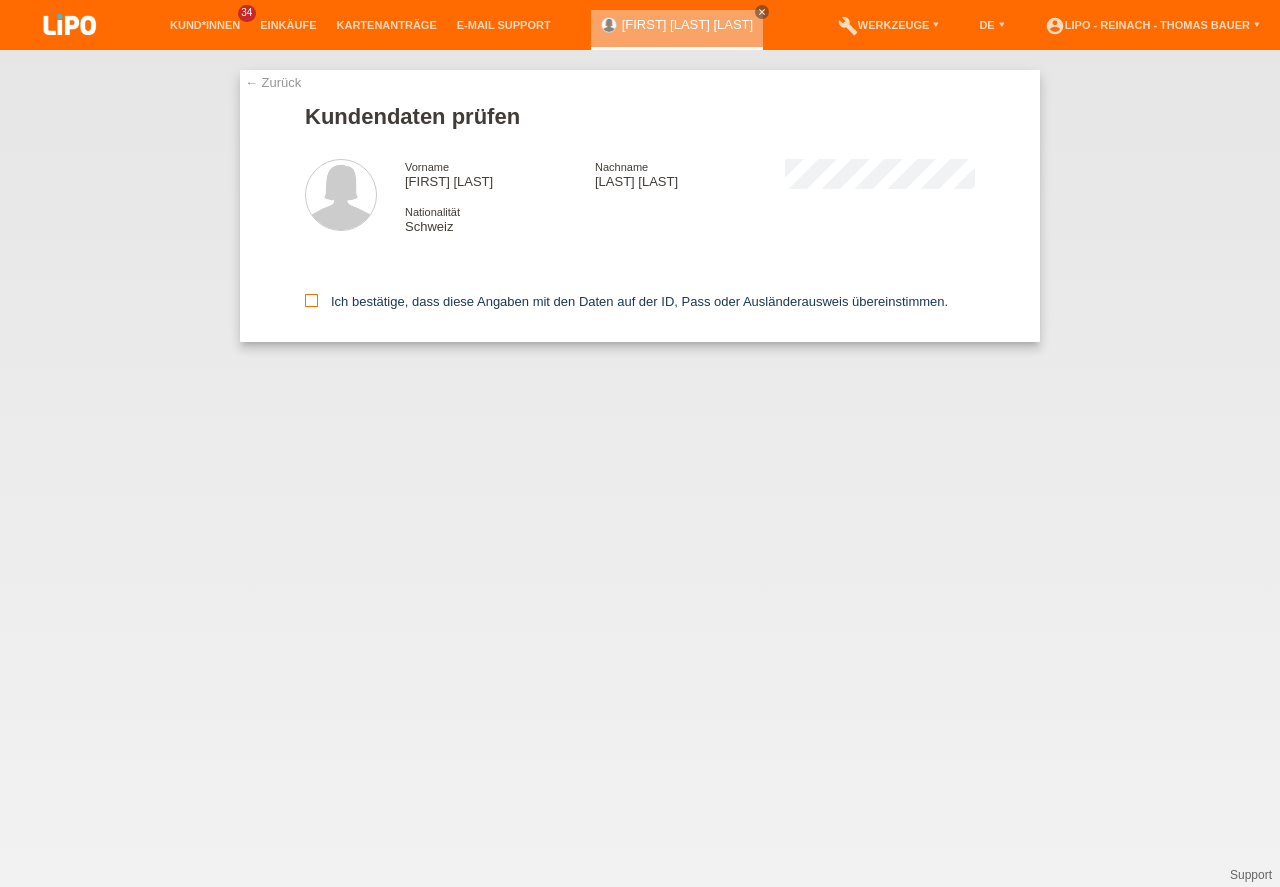 click at bounding box center [311, 300] 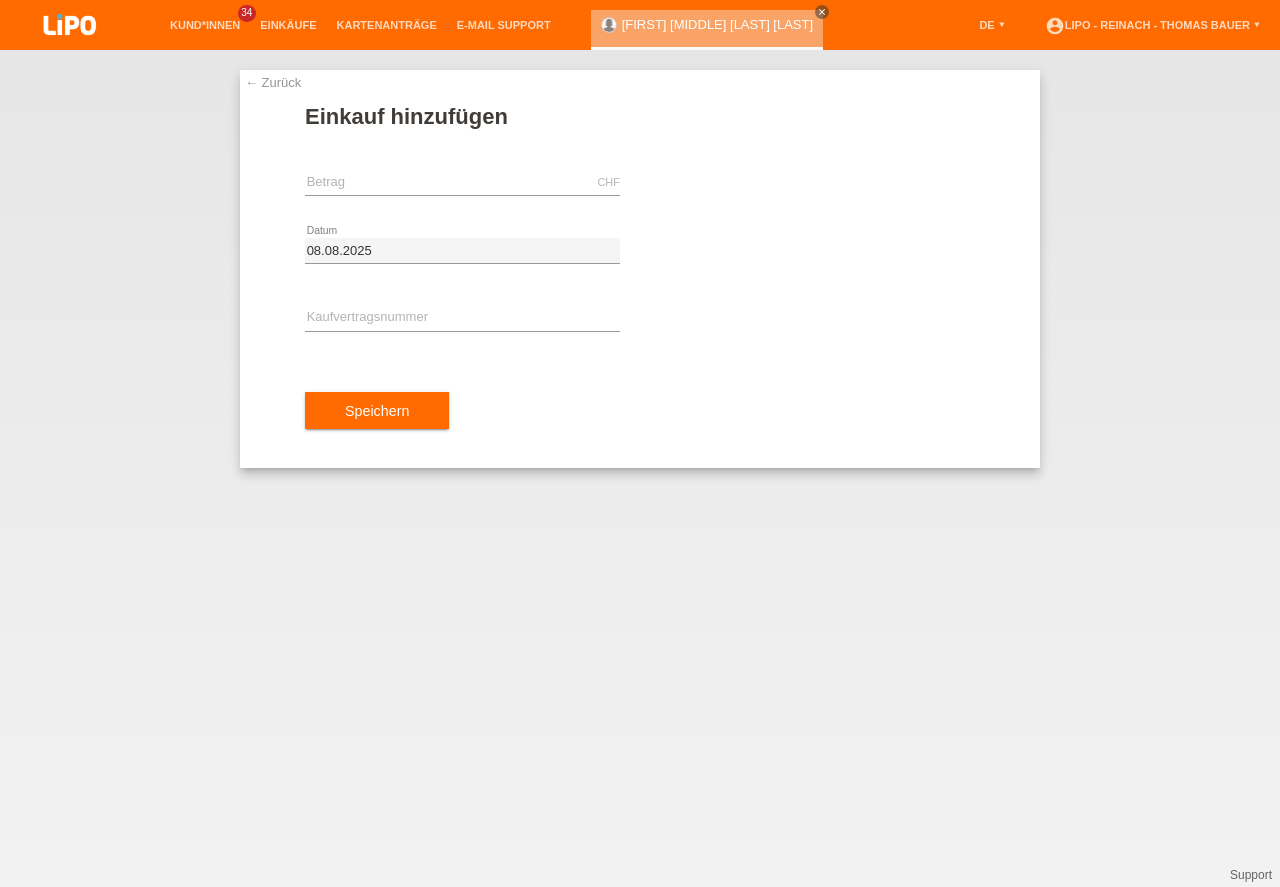 scroll, scrollTop: 0, scrollLeft: 0, axis: both 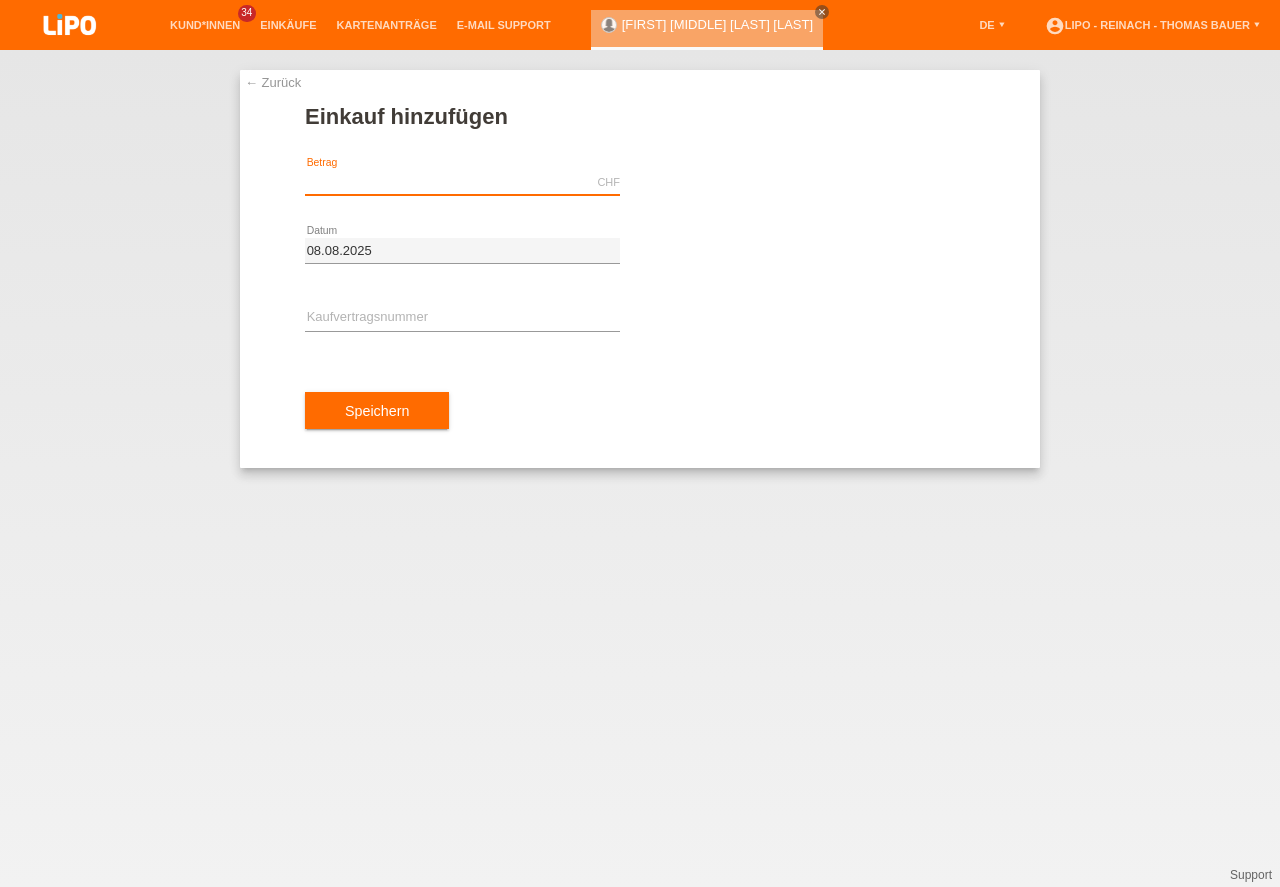 click at bounding box center (462, 182) 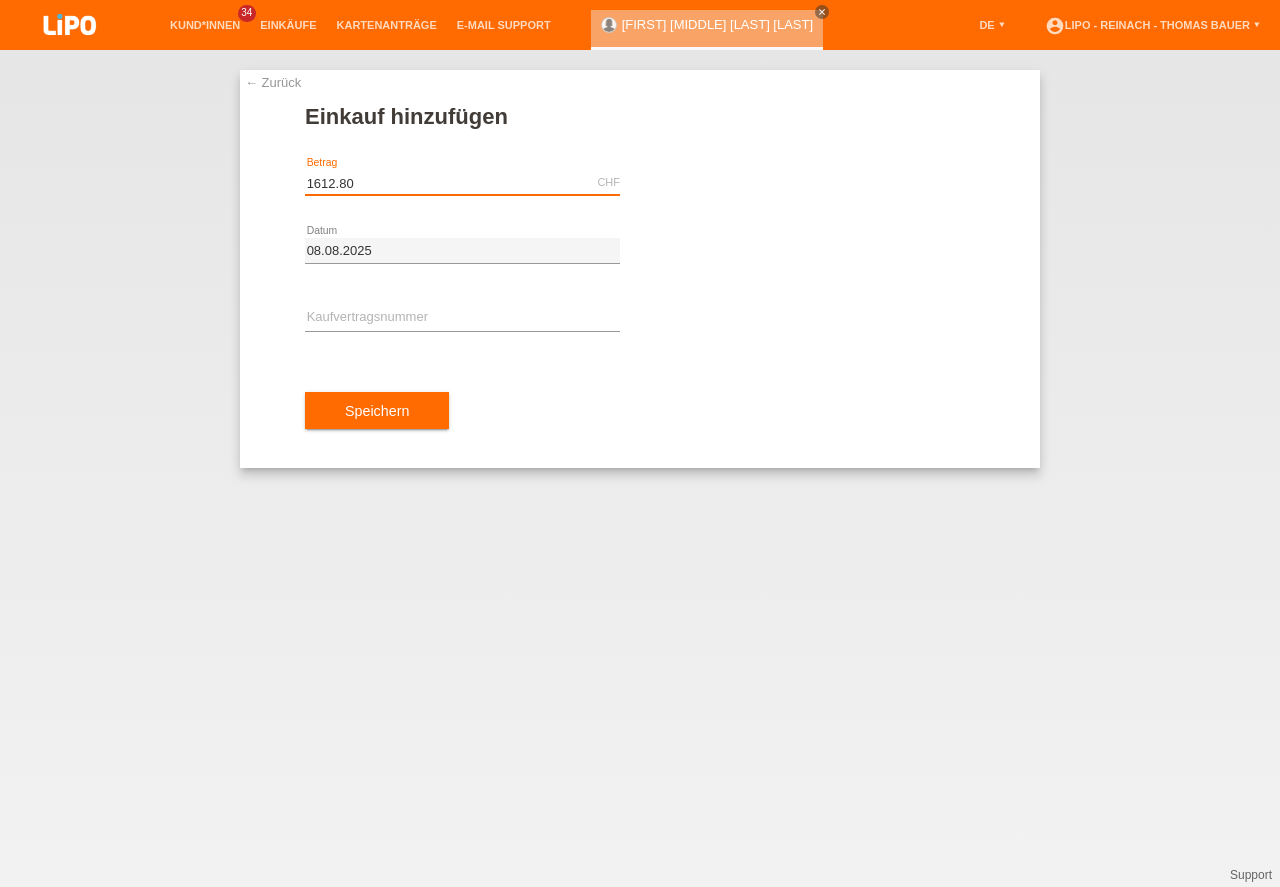 type on "1612.80" 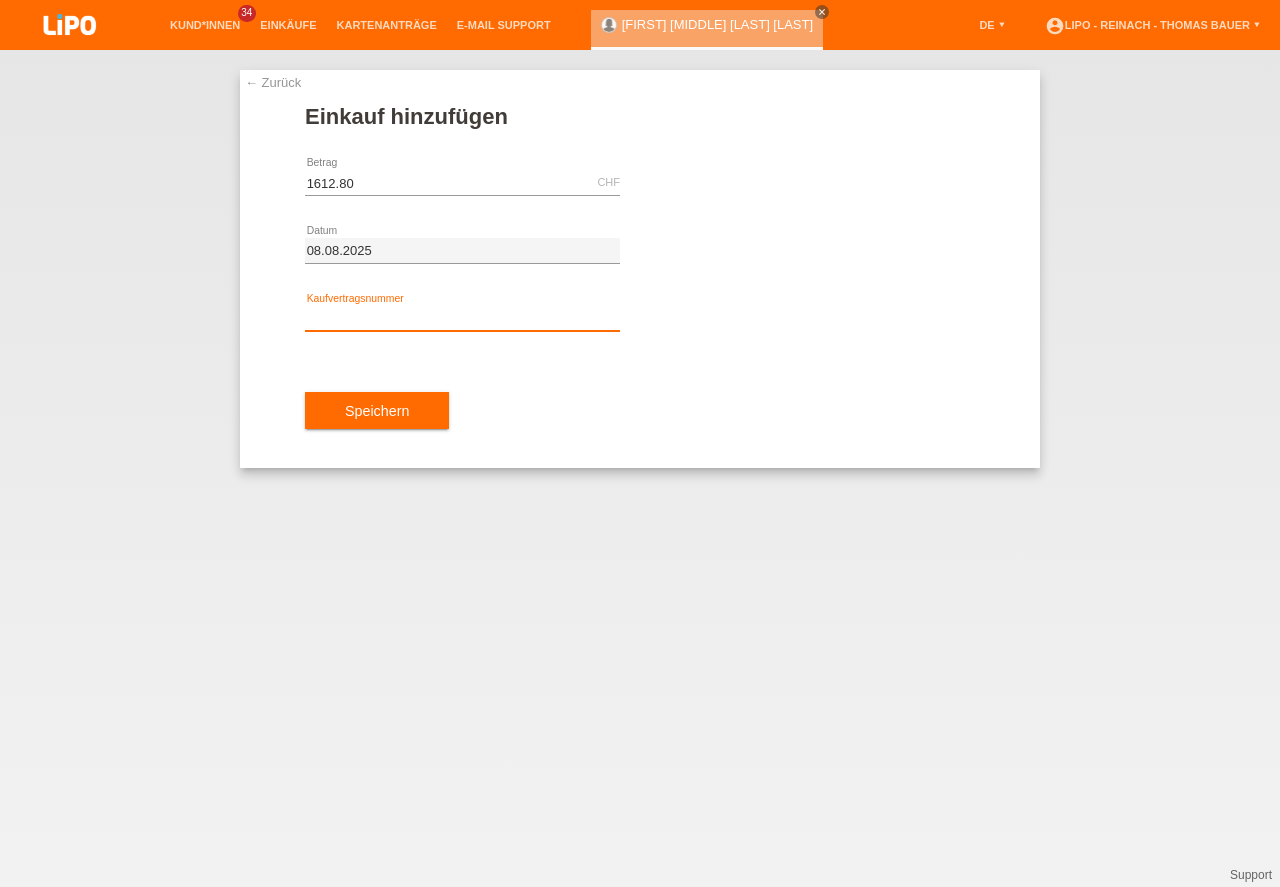 click at bounding box center (462, 318) 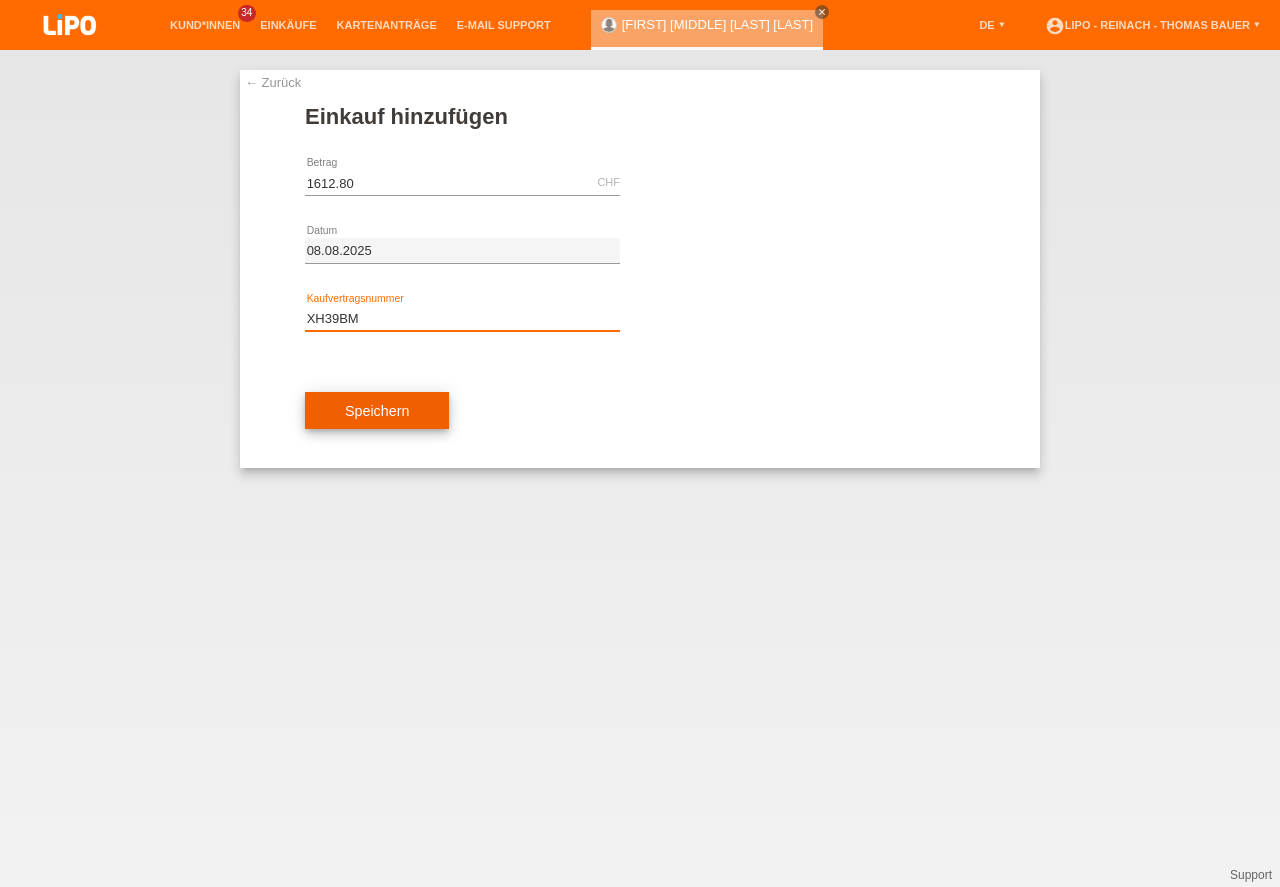 type on "XH39BM" 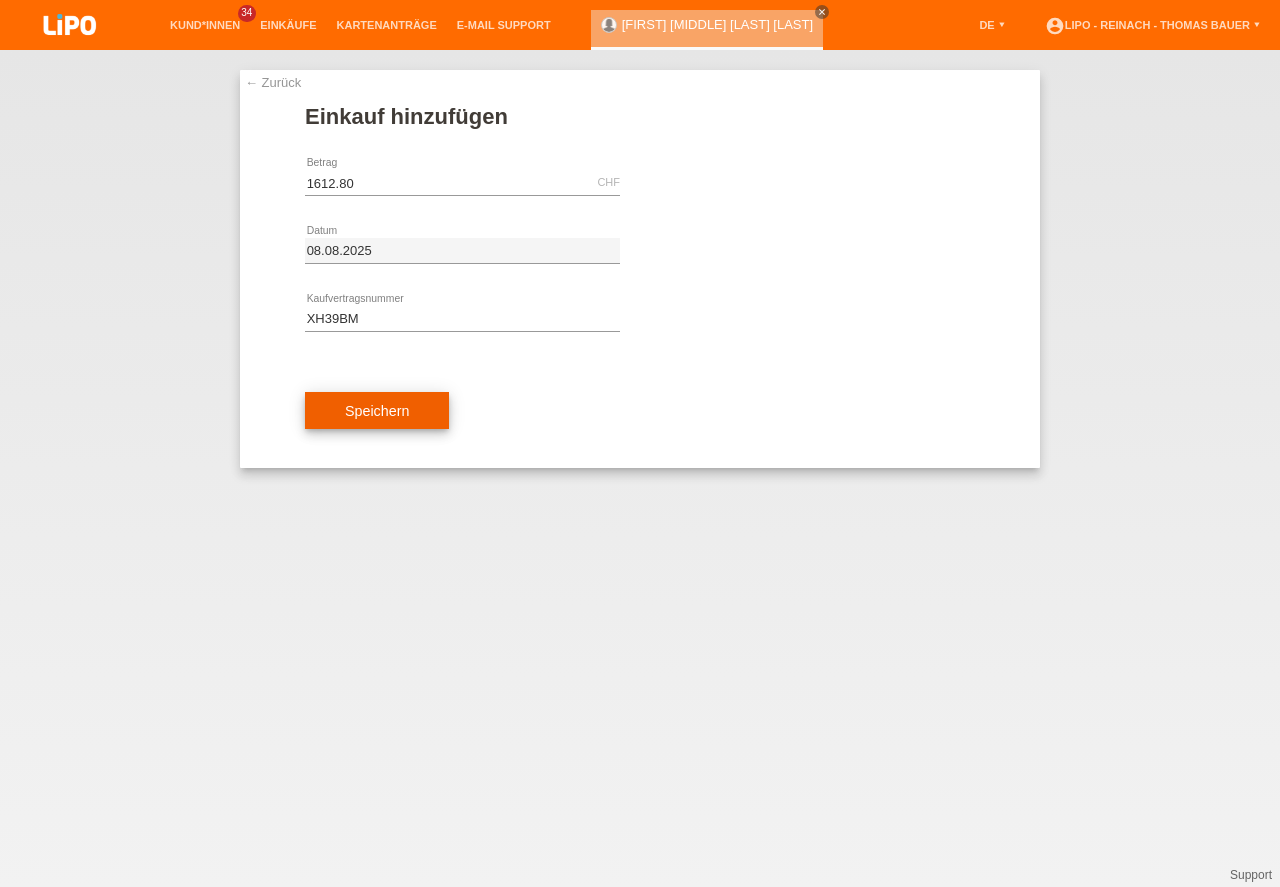 click on "Speichern" at bounding box center [377, 411] 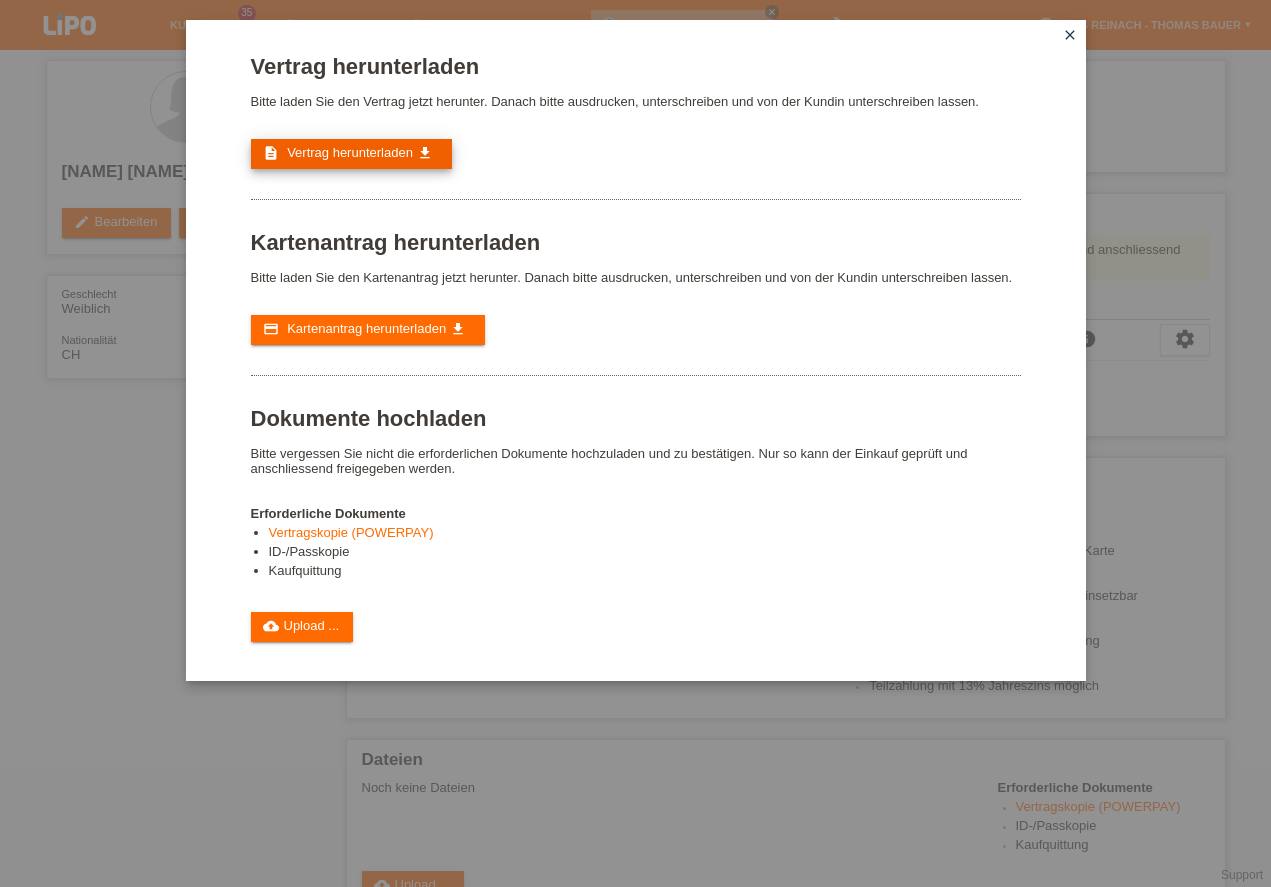 scroll, scrollTop: 0, scrollLeft: 0, axis: both 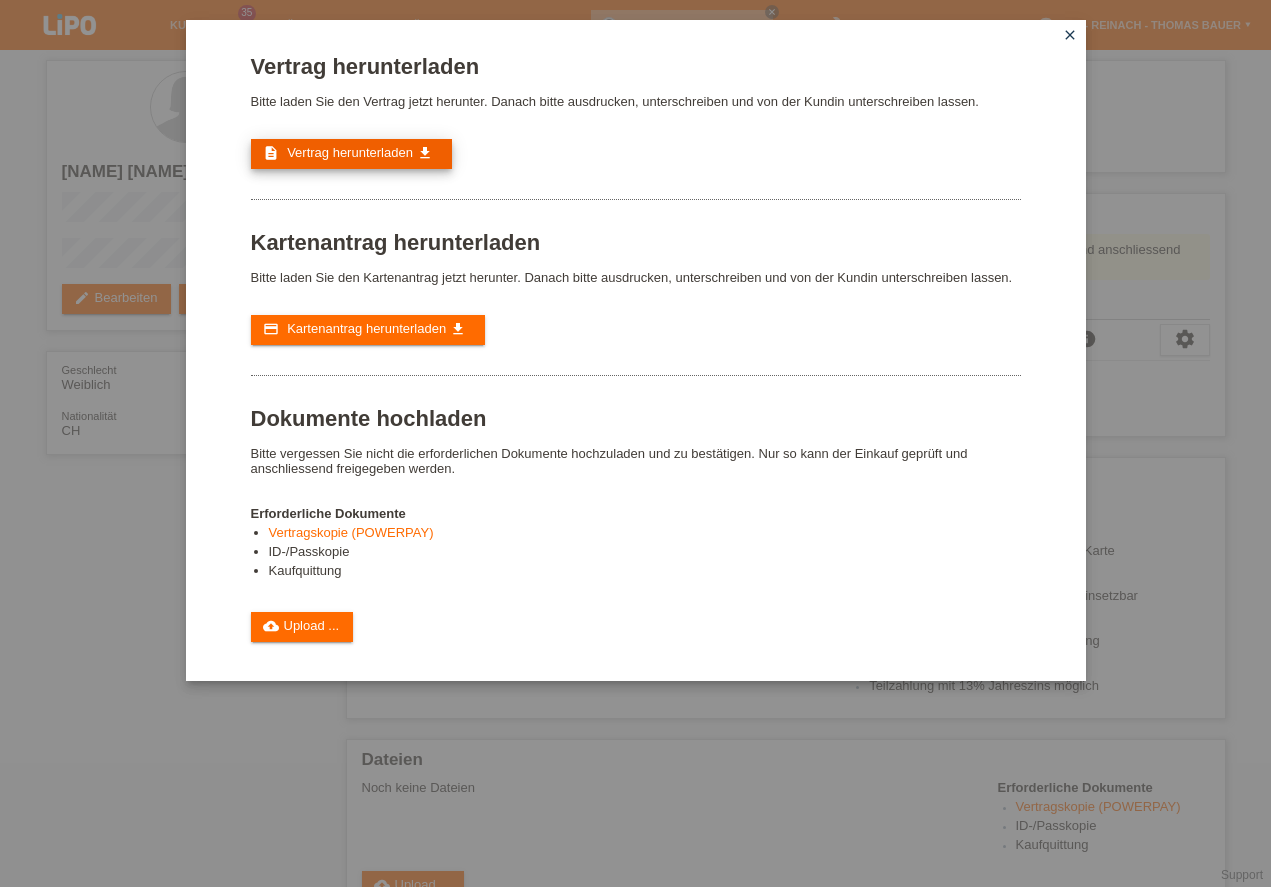 click on "Vertrag herunterladen" at bounding box center (350, 152) 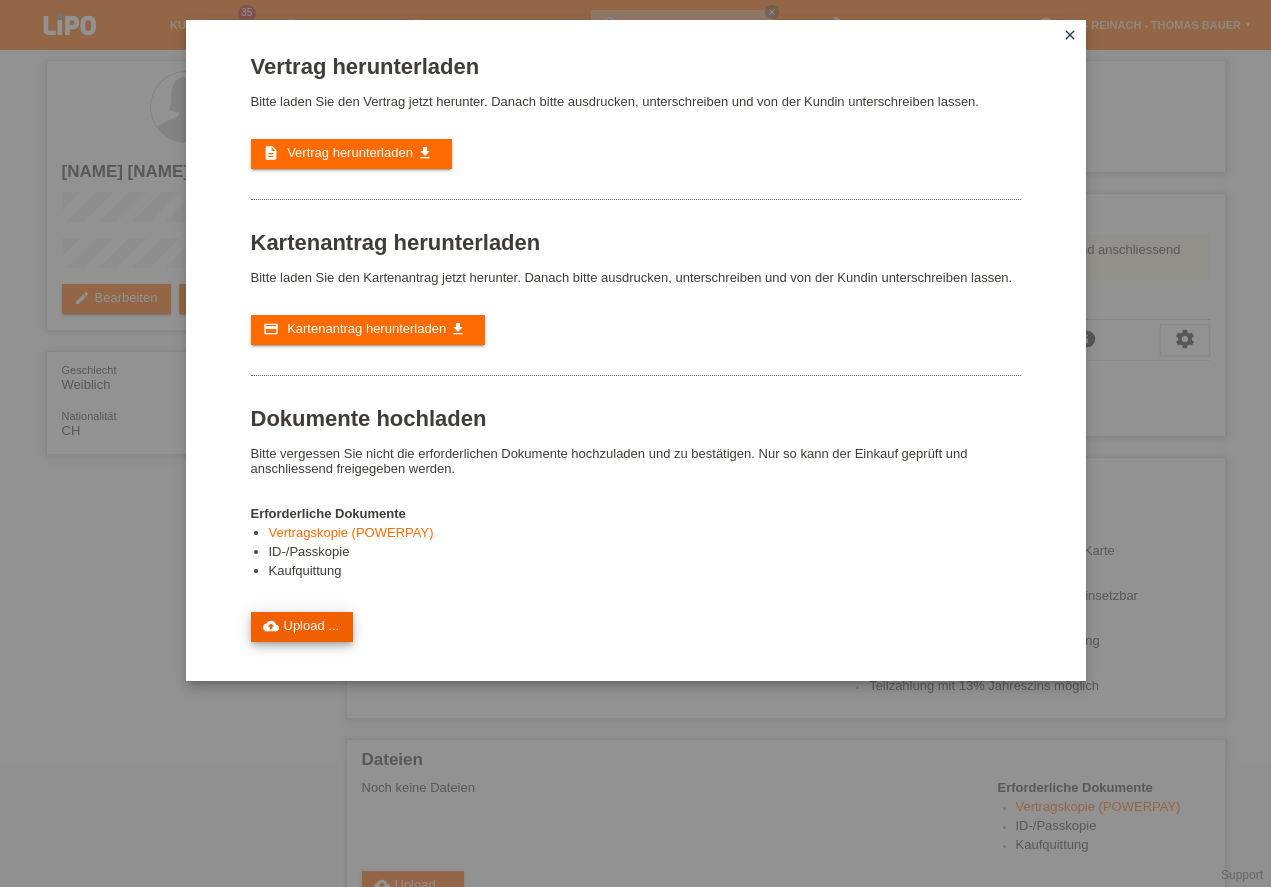 click on "cloud_upload  Upload ..." at bounding box center [302, 627] 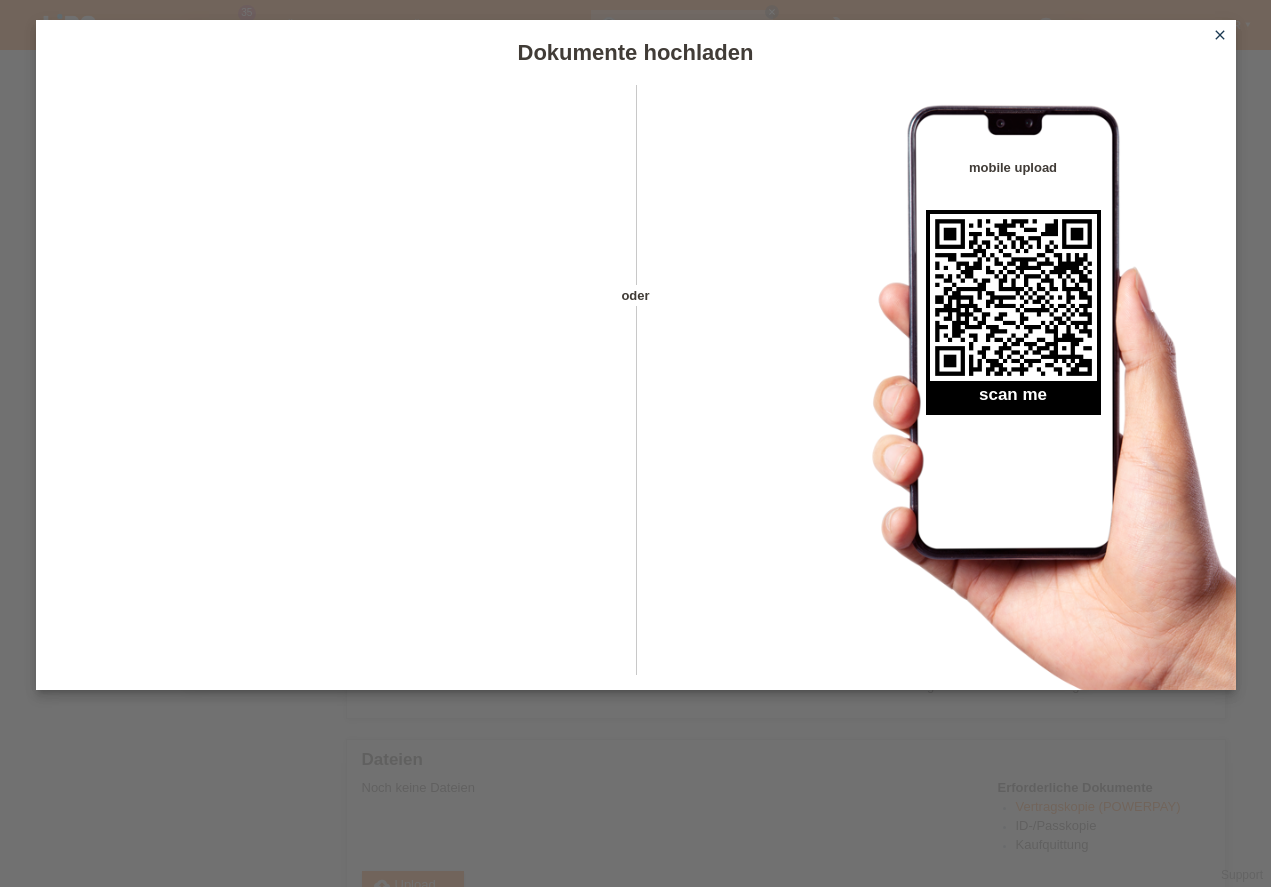 click on "close" at bounding box center [1220, 35] 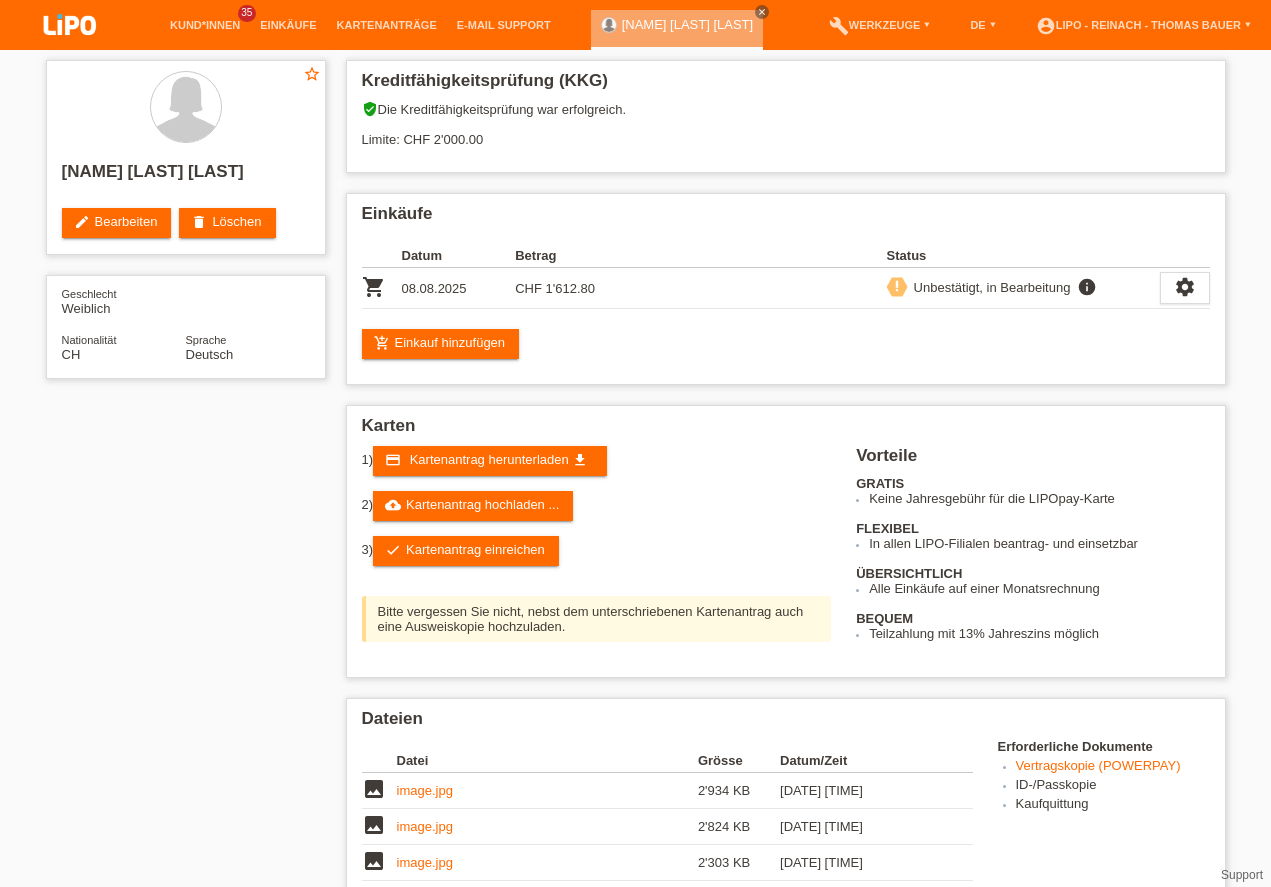scroll, scrollTop: 114, scrollLeft: 0, axis: vertical 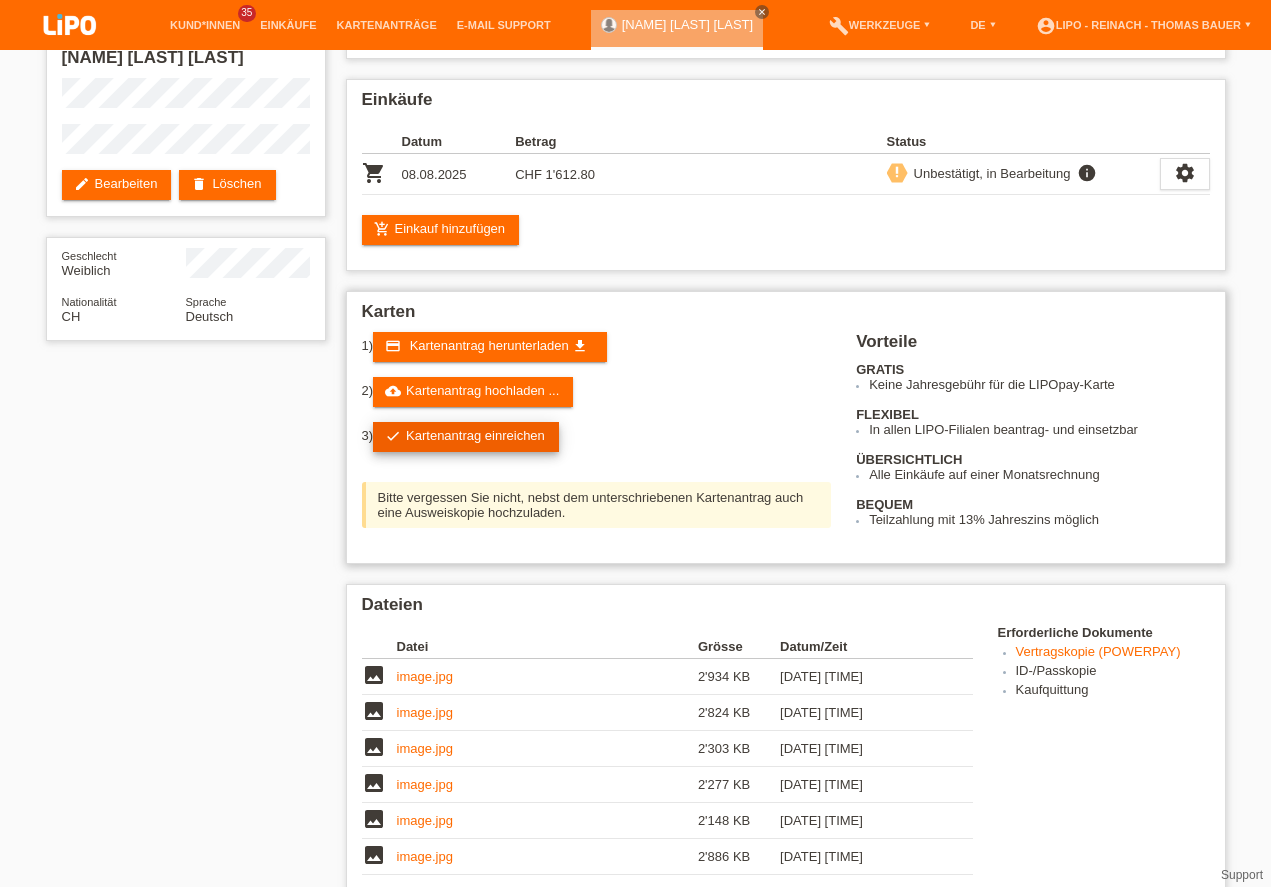 click on "check  Kartenantrag einreichen" at bounding box center (466, 437) 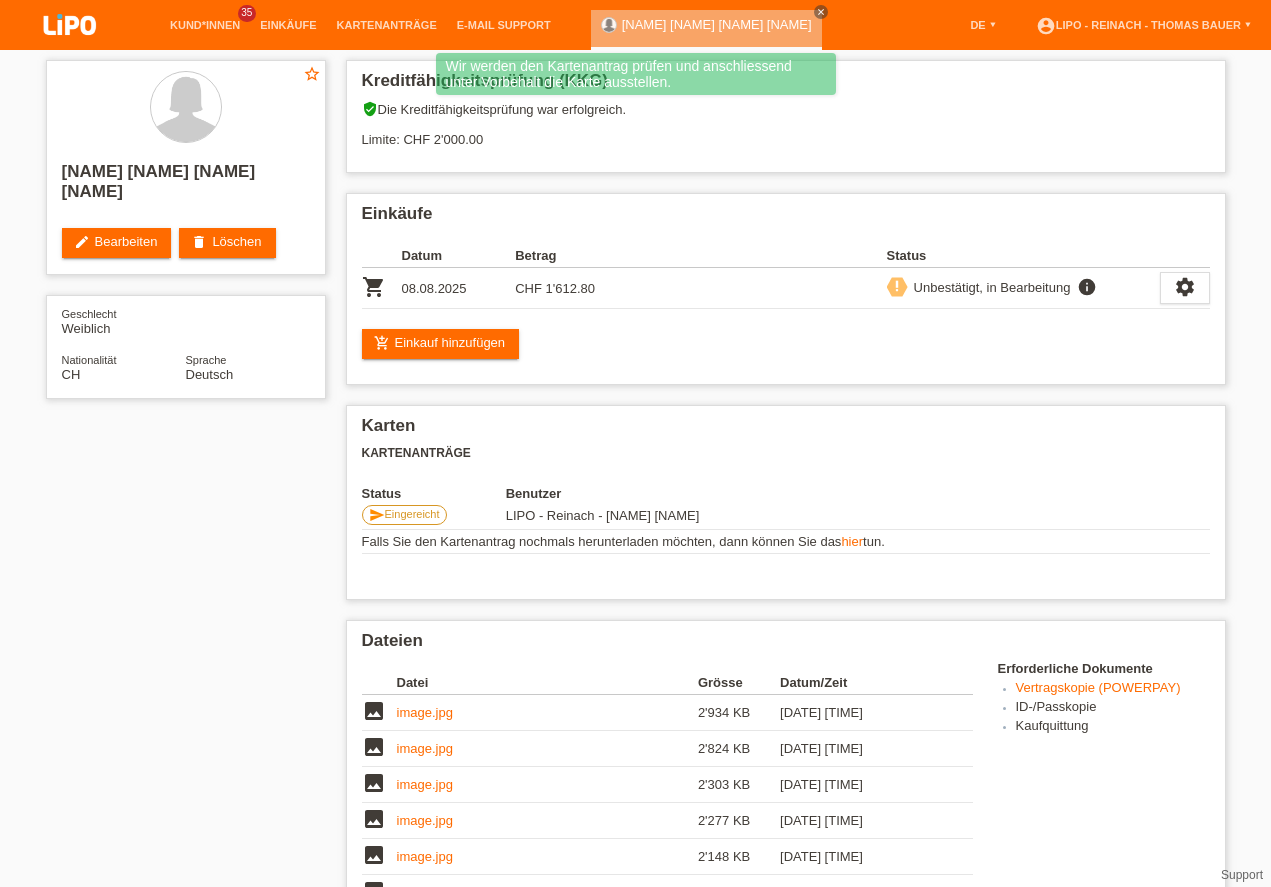 scroll, scrollTop: 342, scrollLeft: 0, axis: vertical 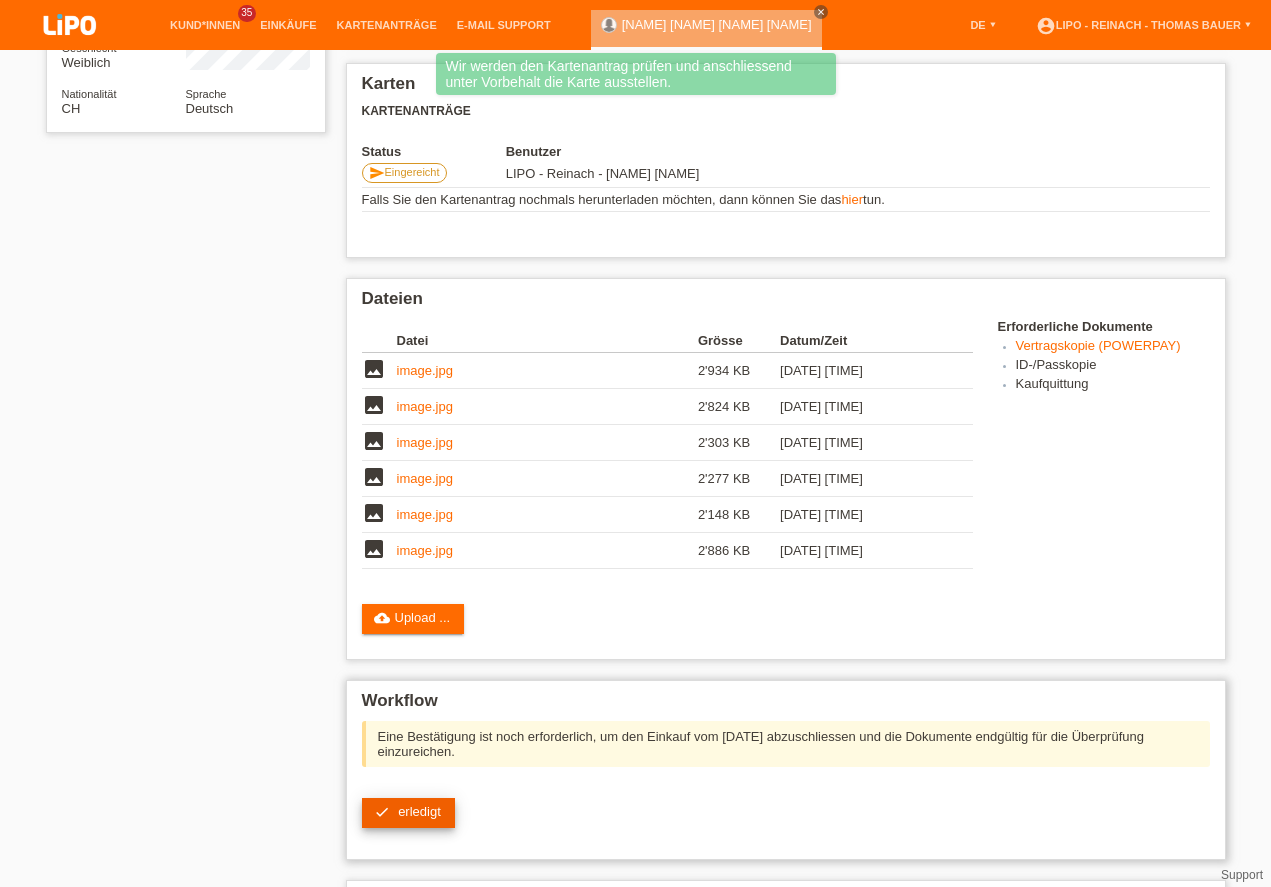 click on "check   erledigt" at bounding box center [408, 813] 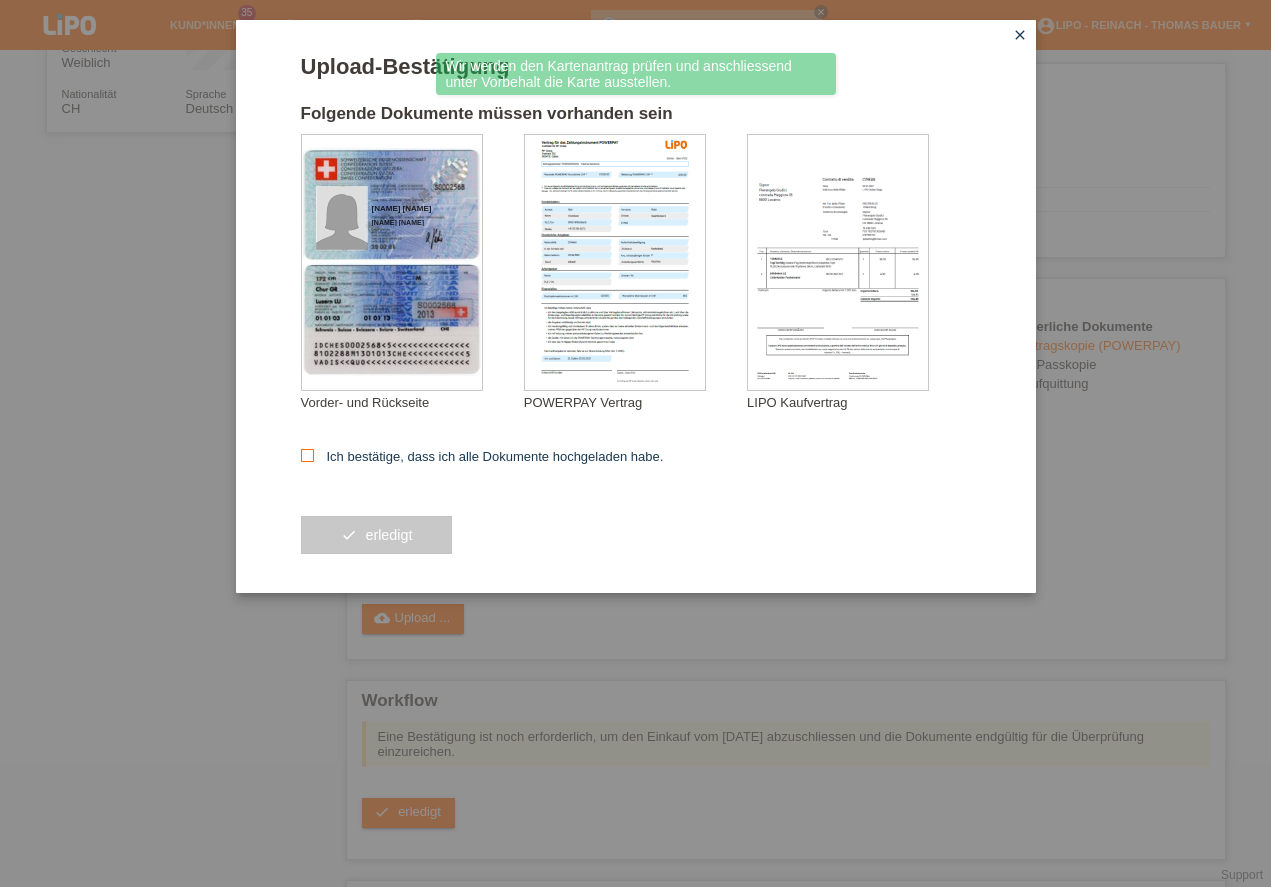 click at bounding box center (307, 455) 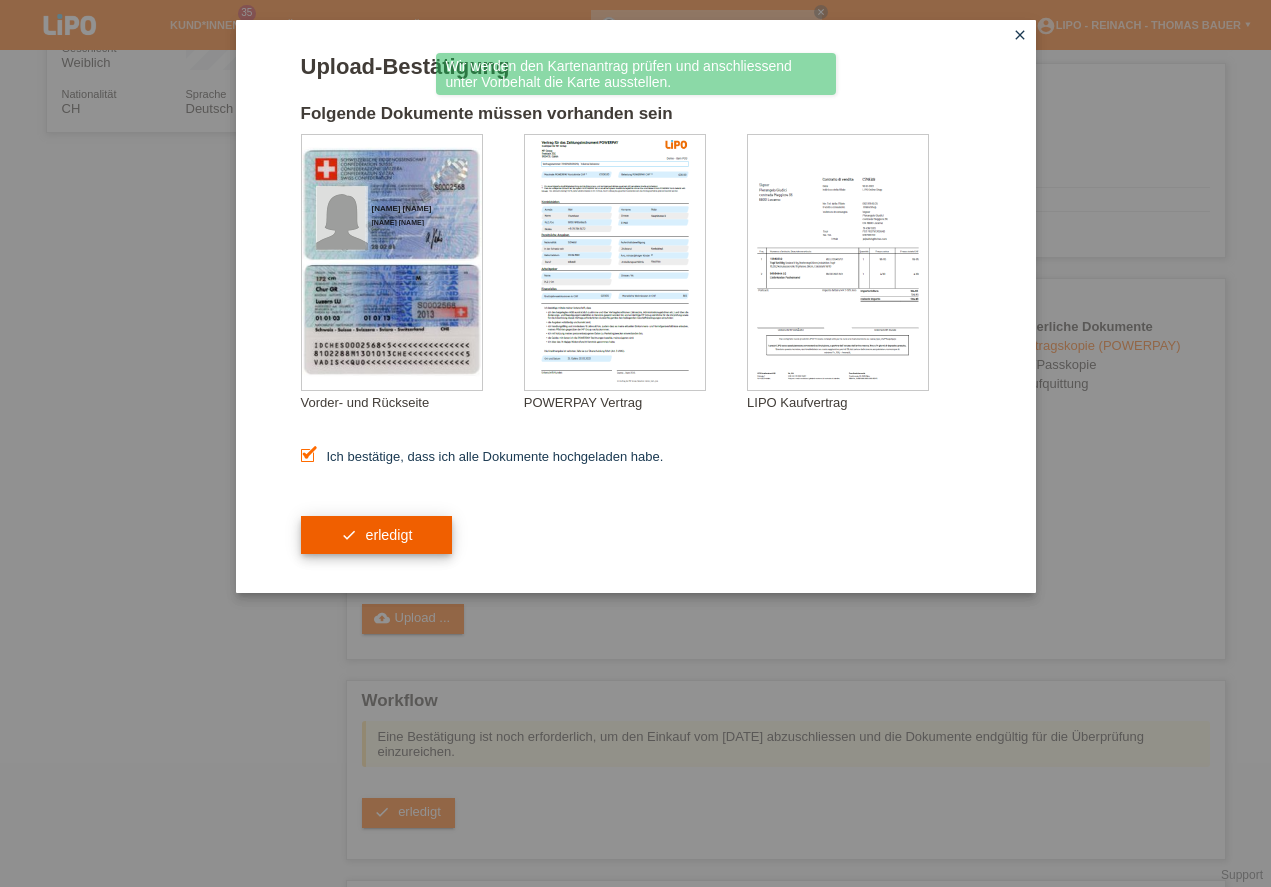 click on "check   erledigt" at bounding box center [377, 535] 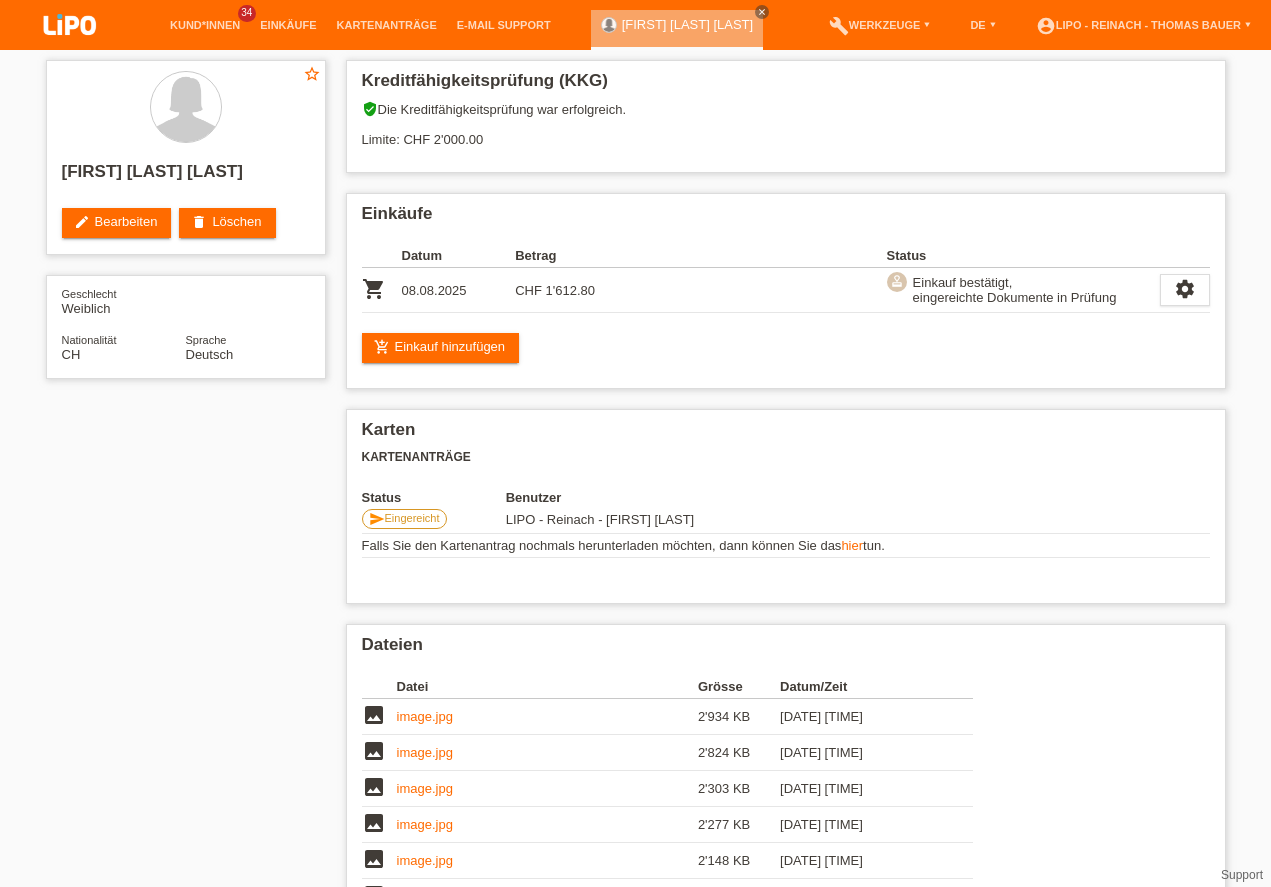 scroll, scrollTop: 0, scrollLeft: 0, axis: both 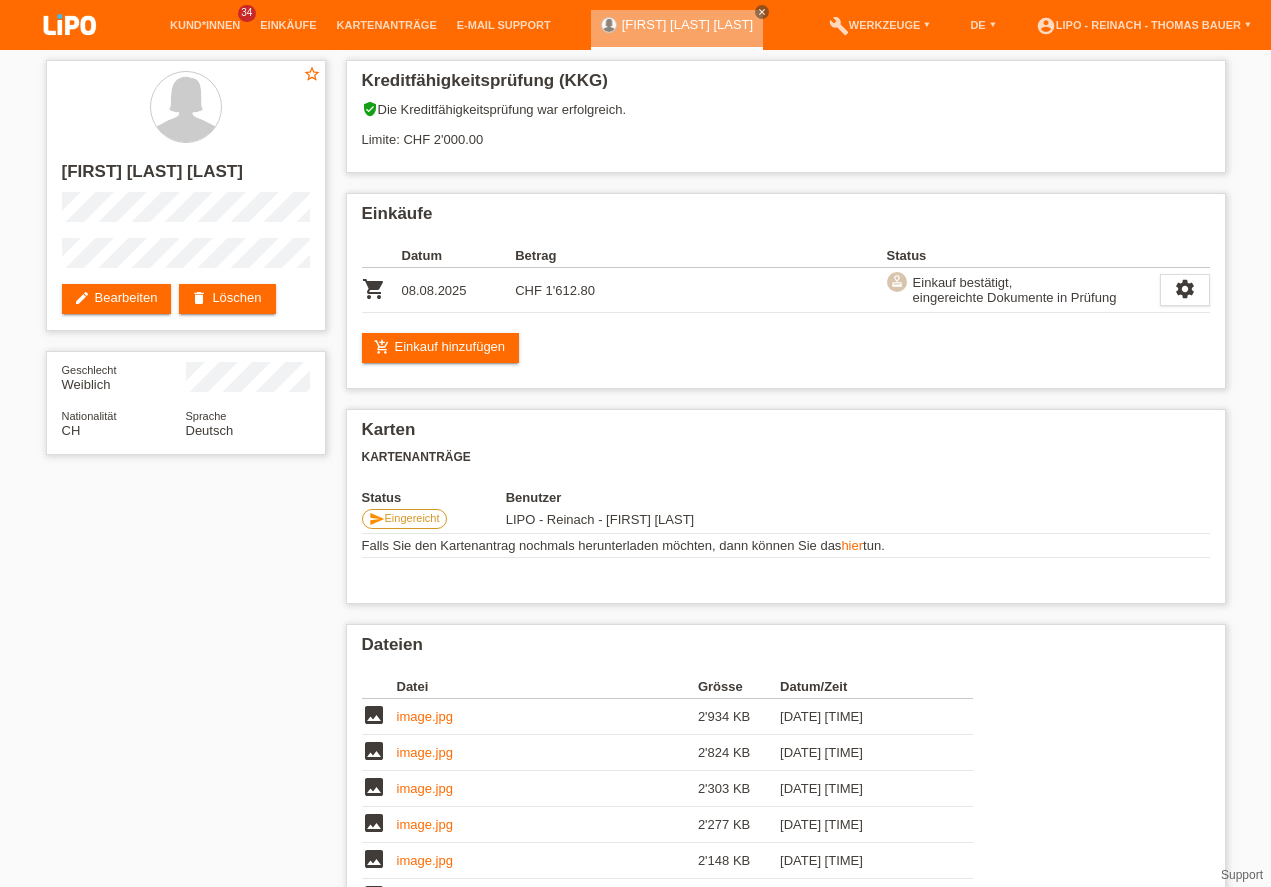 click at bounding box center [70, 26] 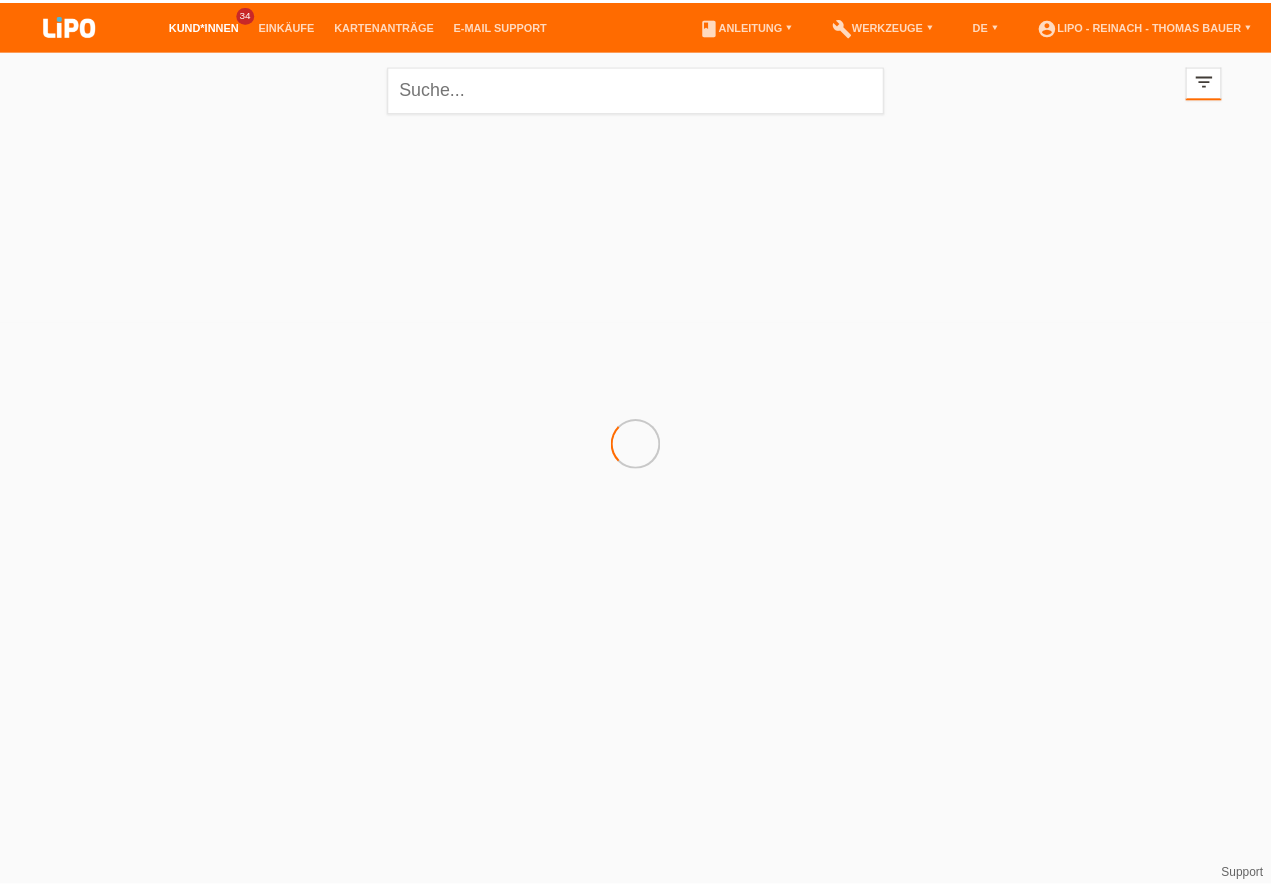 scroll, scrollTop: 0, scrollLeft: 0, axis: both 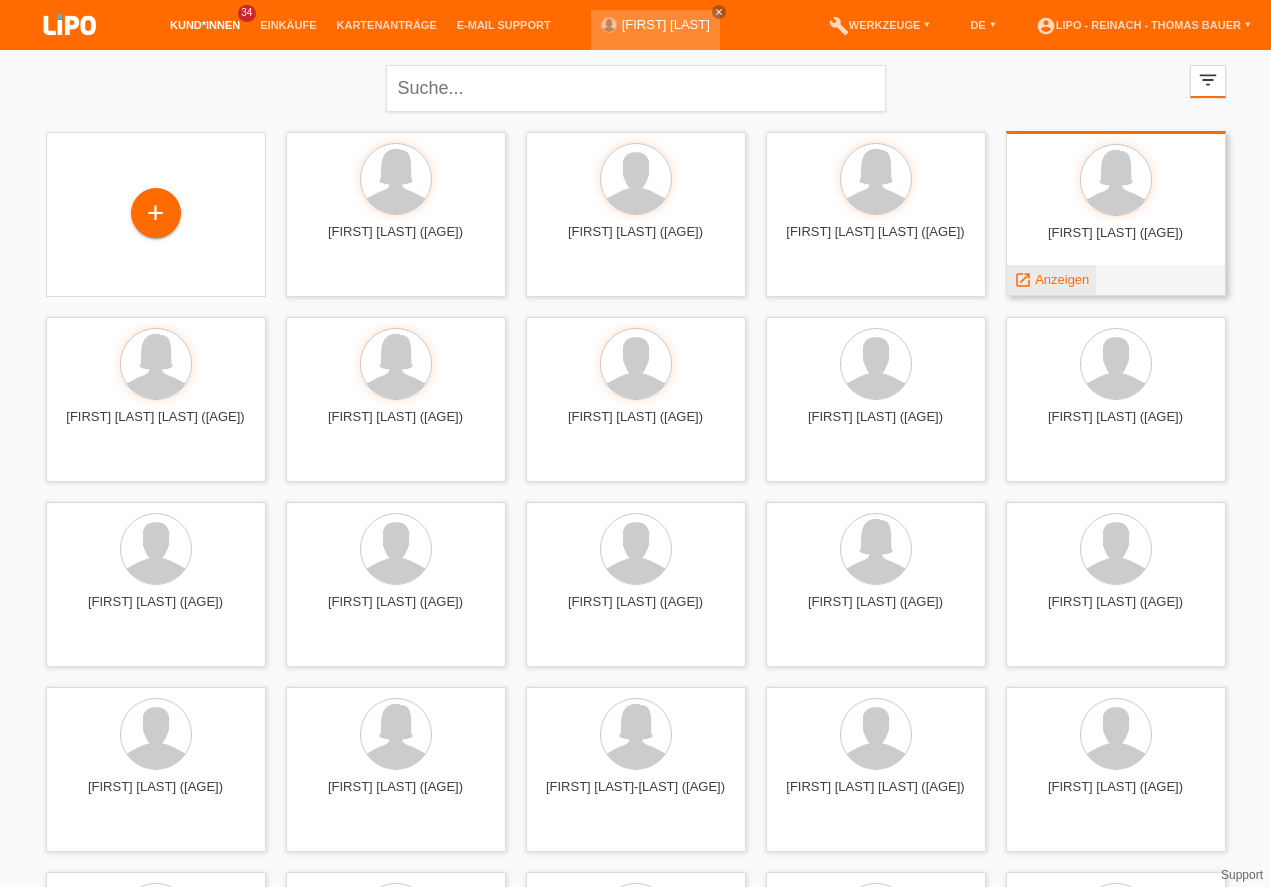 click on "Anzeigen" at bounding box center [1062, 279] 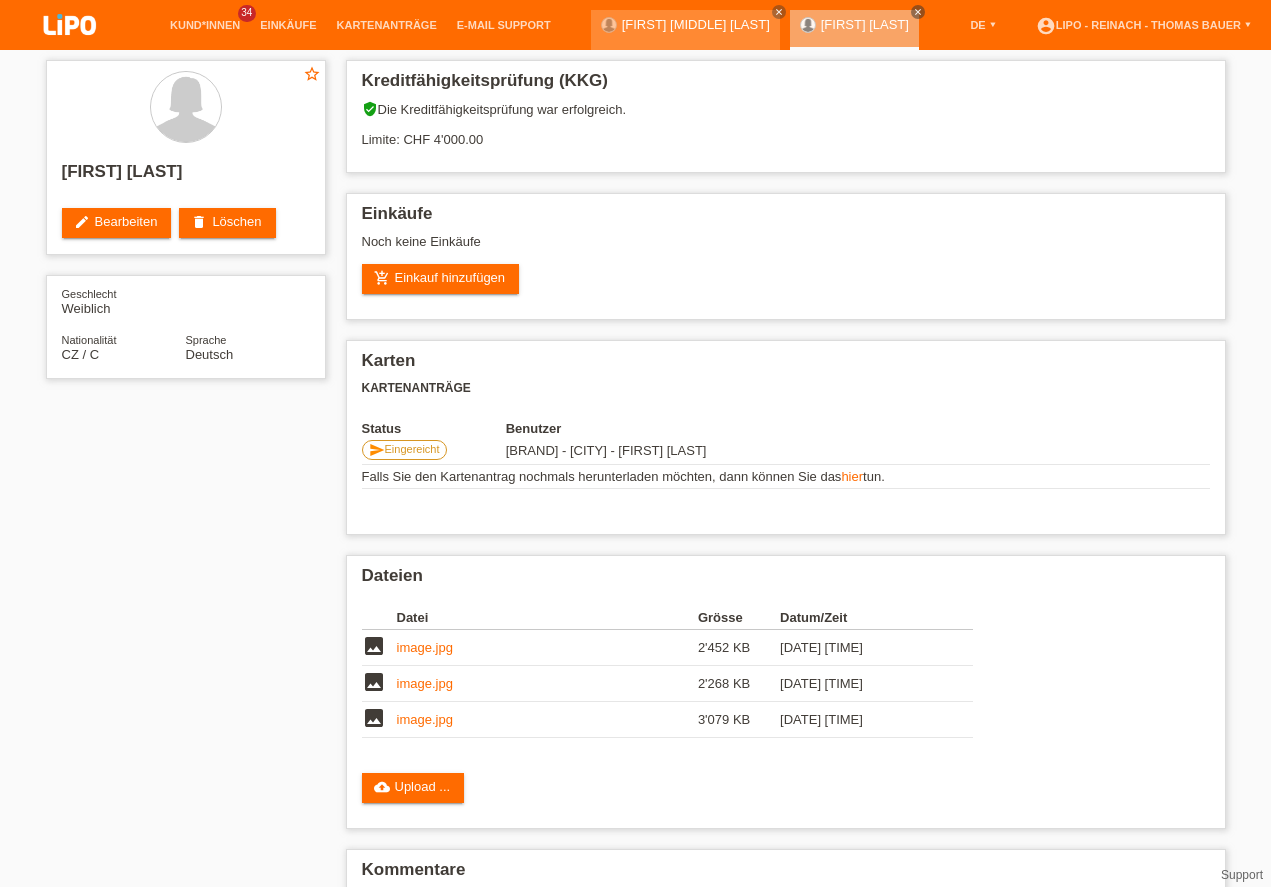 scroll, scrollTop: 0, scrollLeft: 0, axis: both 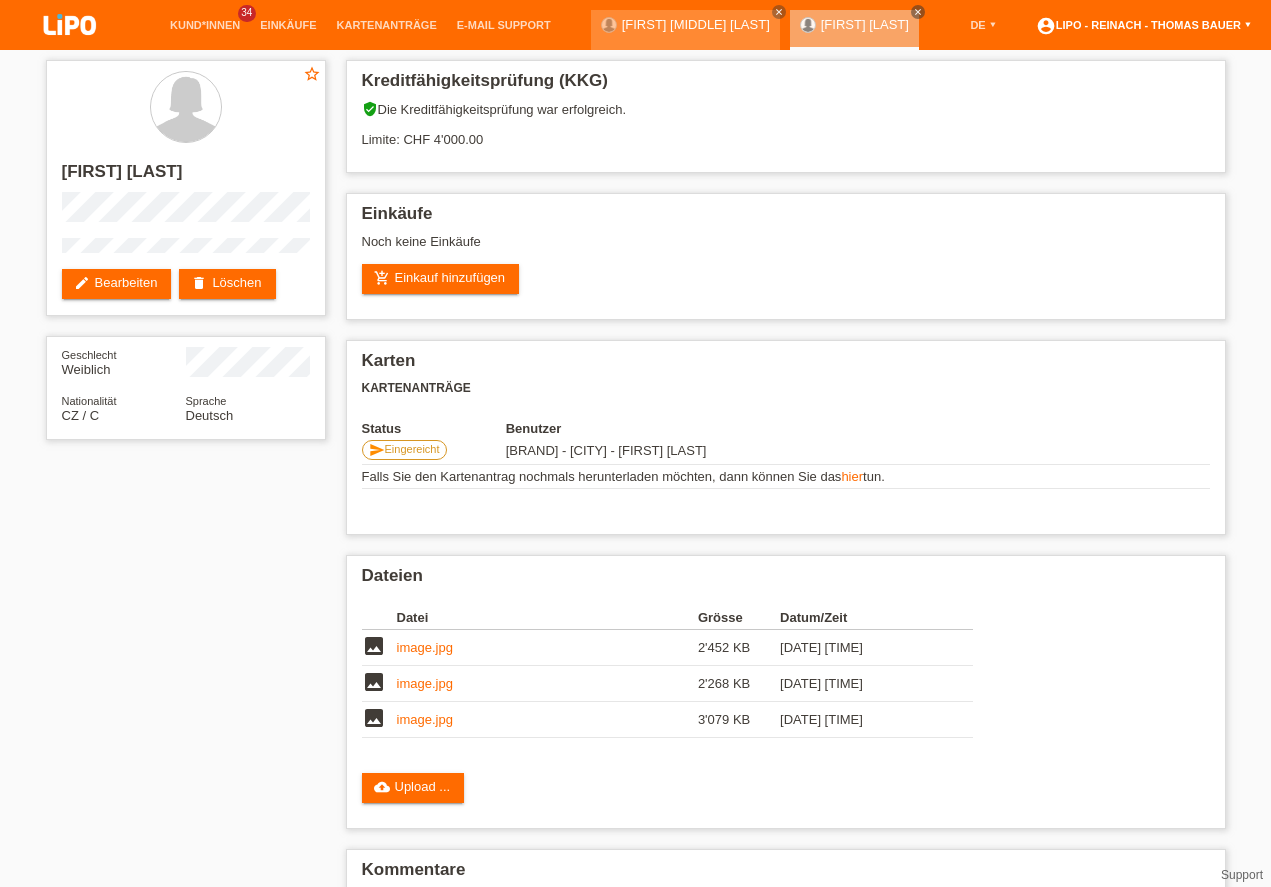 click on "account_circle  LIPO - Reinach - Thomas Bauer  ▾" at bounding box center [1143, 25] 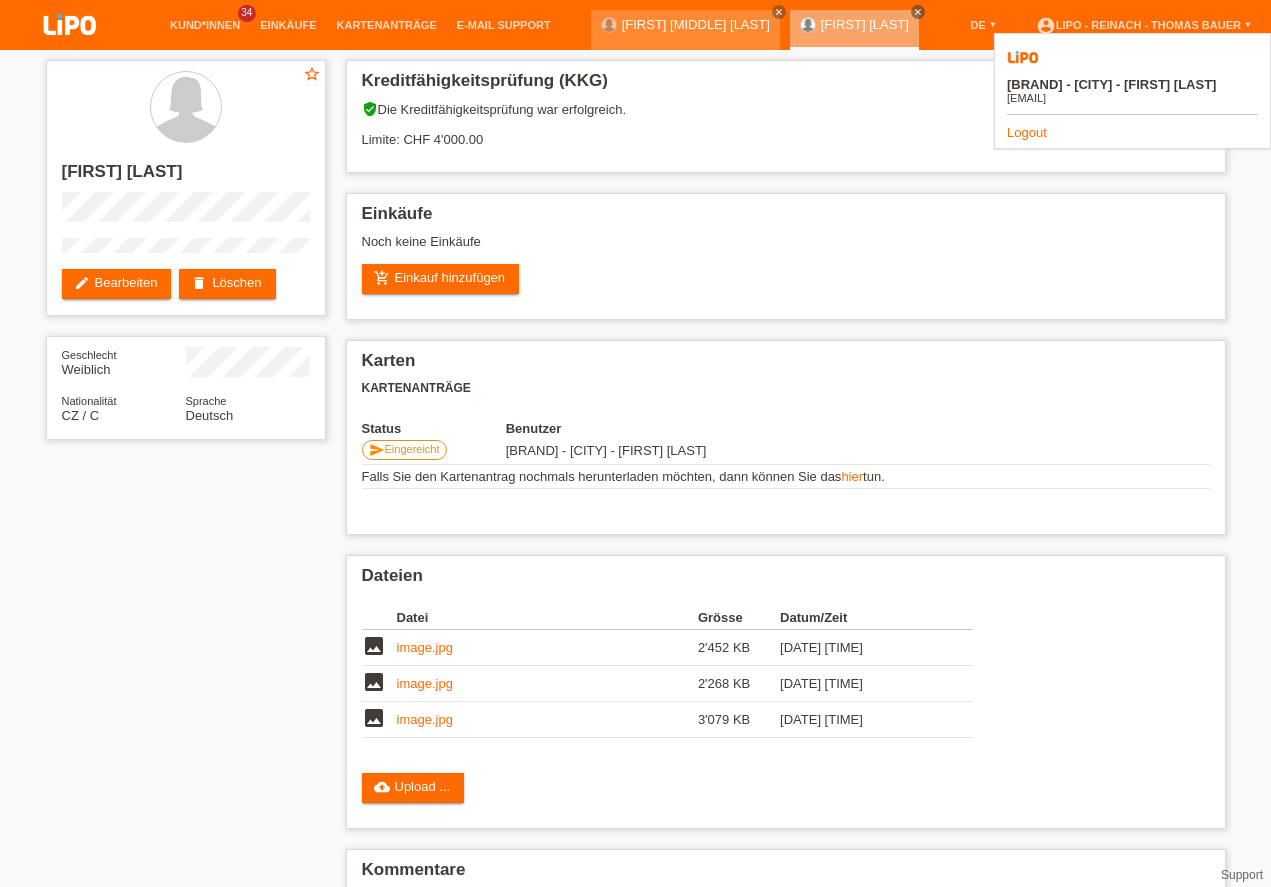 click on "Logout" at bounding box center (1027, 132) 